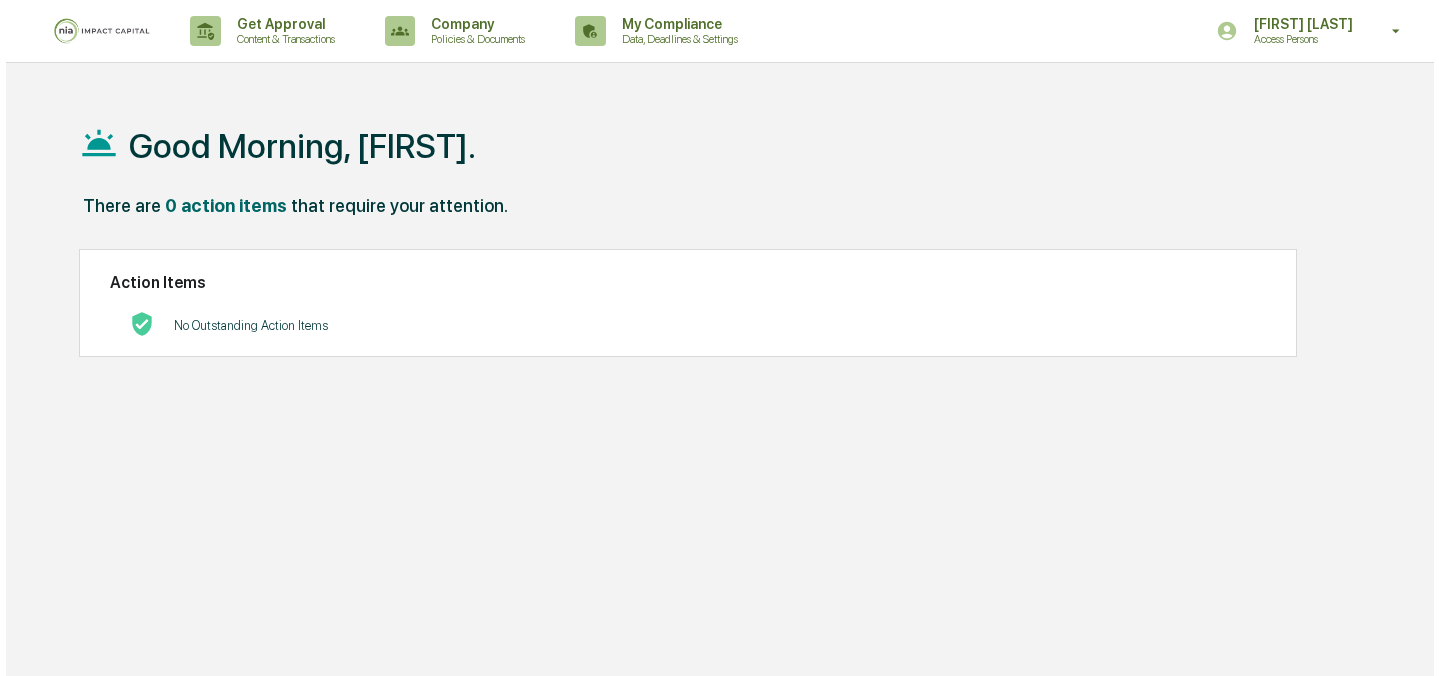 scroll, scrollTop: 0, scrollLeft: 0, axis: both 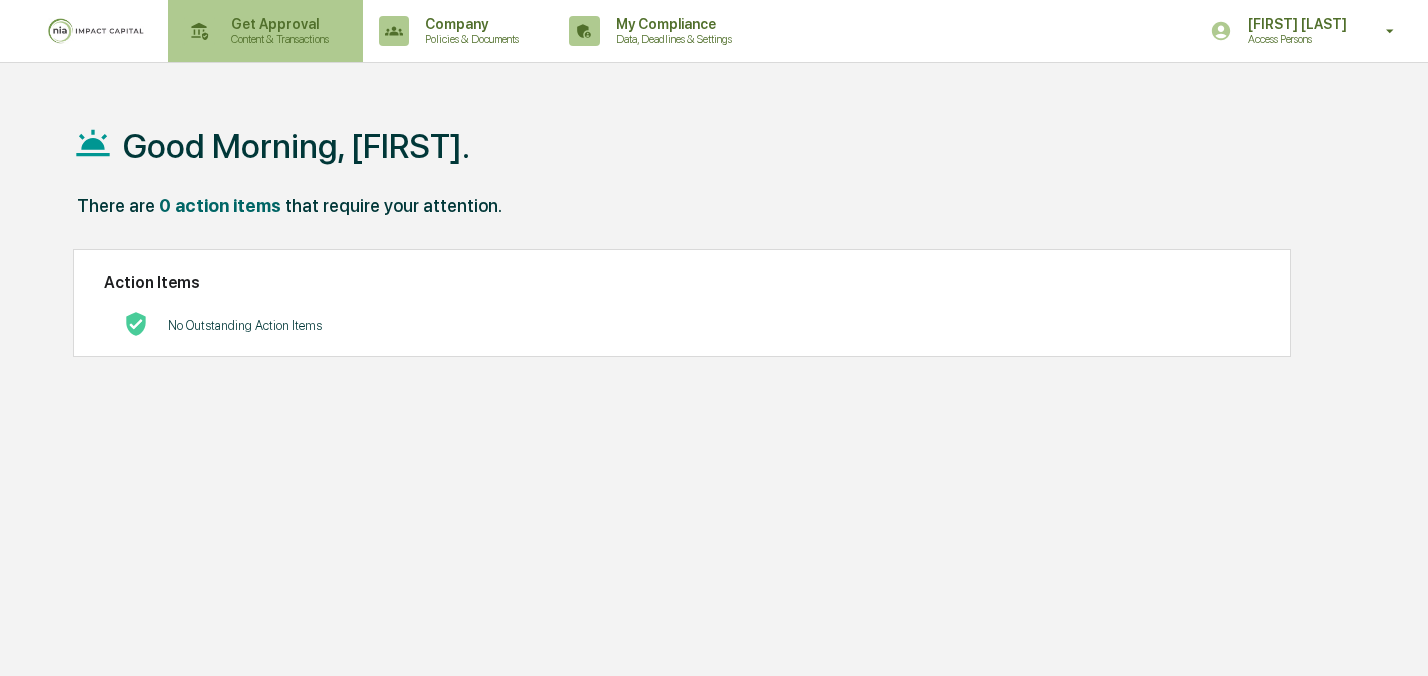 click on "Content & Transactions" at bounding box center [277, 39] 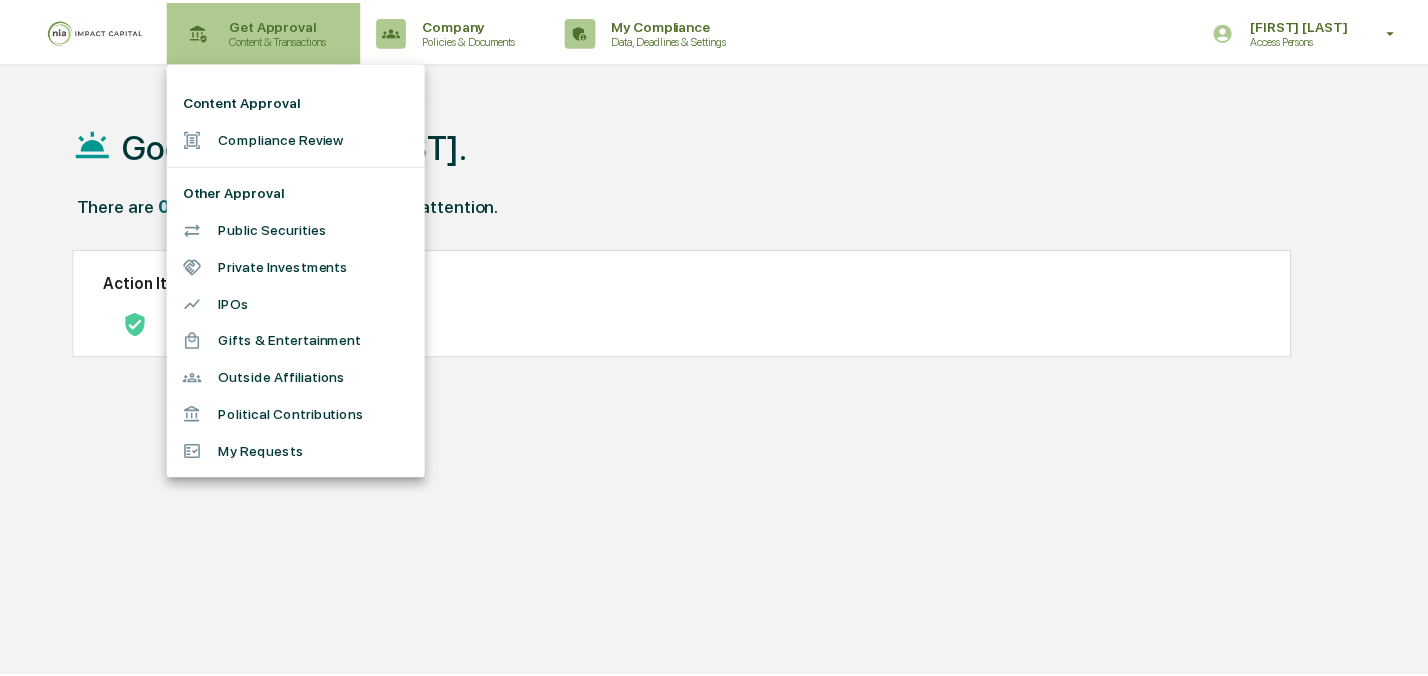 scroll, scrollTop: 0, scrollLeft: 0, axis: both 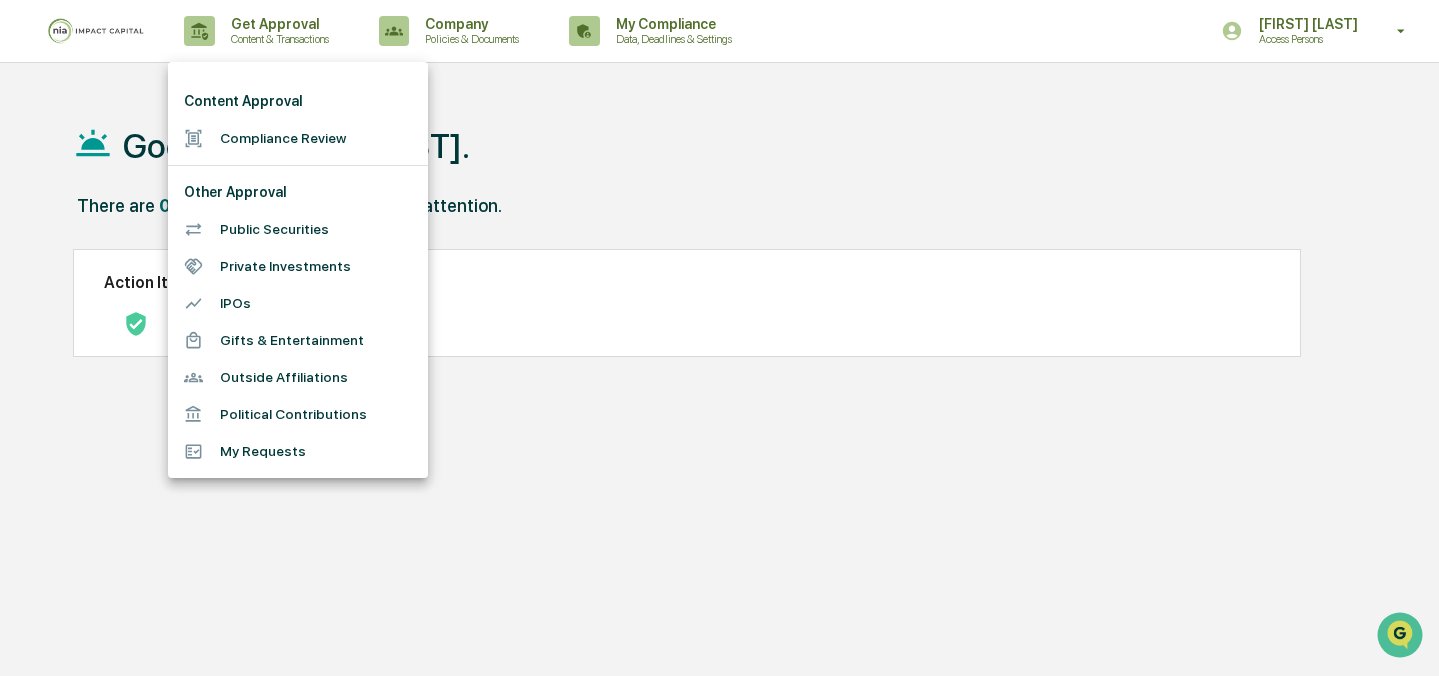 click on "Compliance Review" at bounding box center [298, 138] 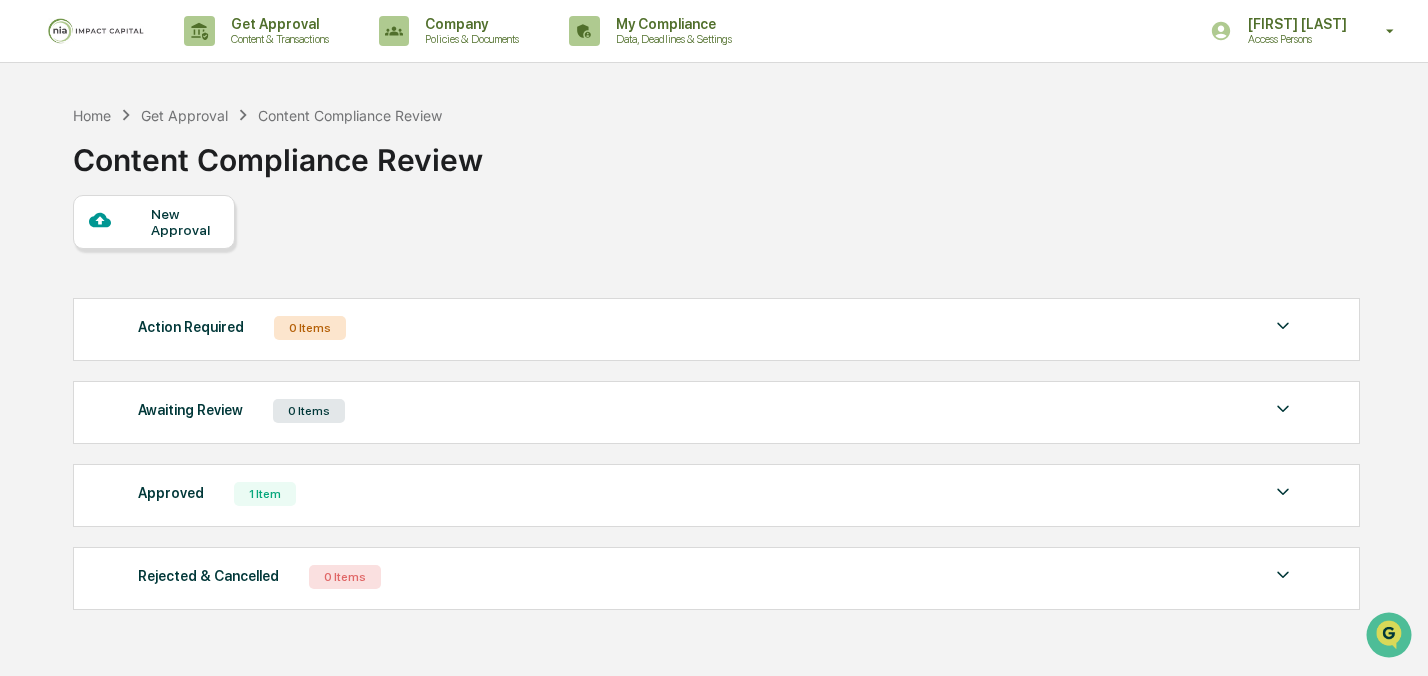 click on "Action Required 0 Items" at bounding box center [716, 328] 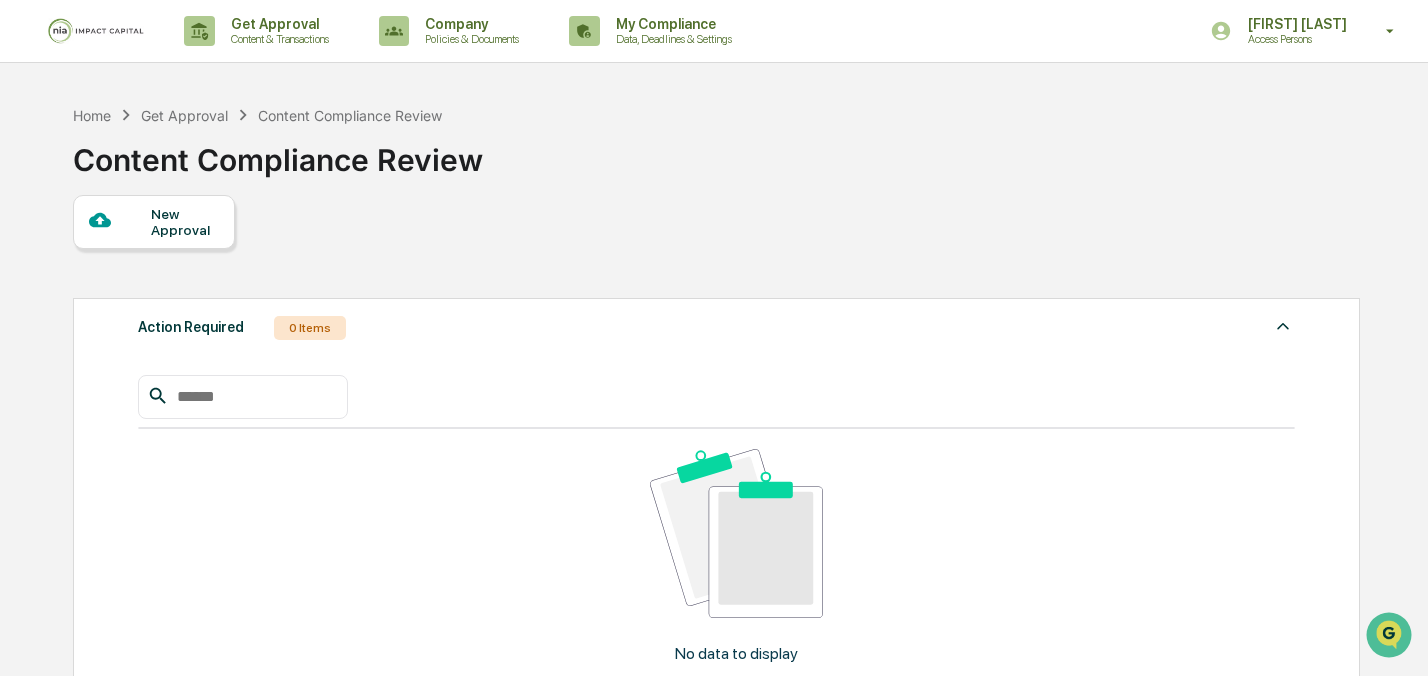 click on "Action Required 0 Items" at bounding box center [716, 328] 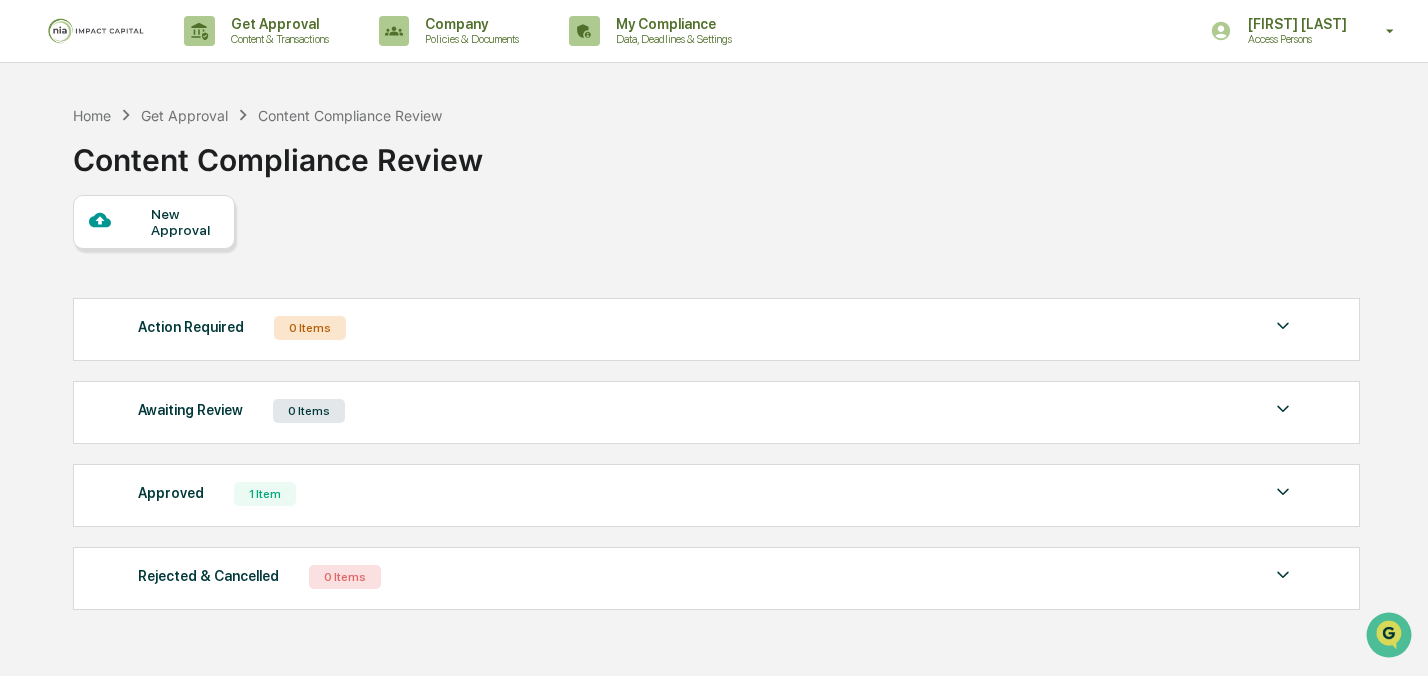 click at bounding box center (120, 221) 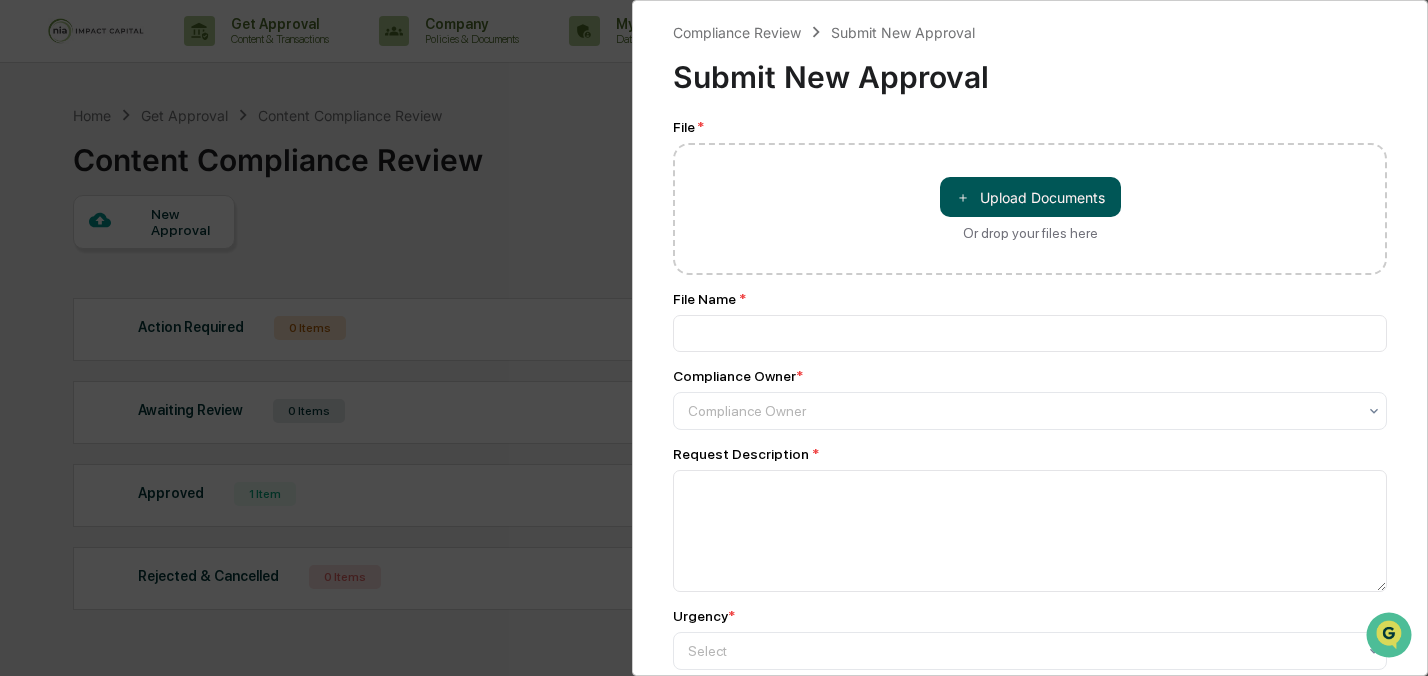 click on "＋ Upload Documents" at bounding box center (1030, 197) 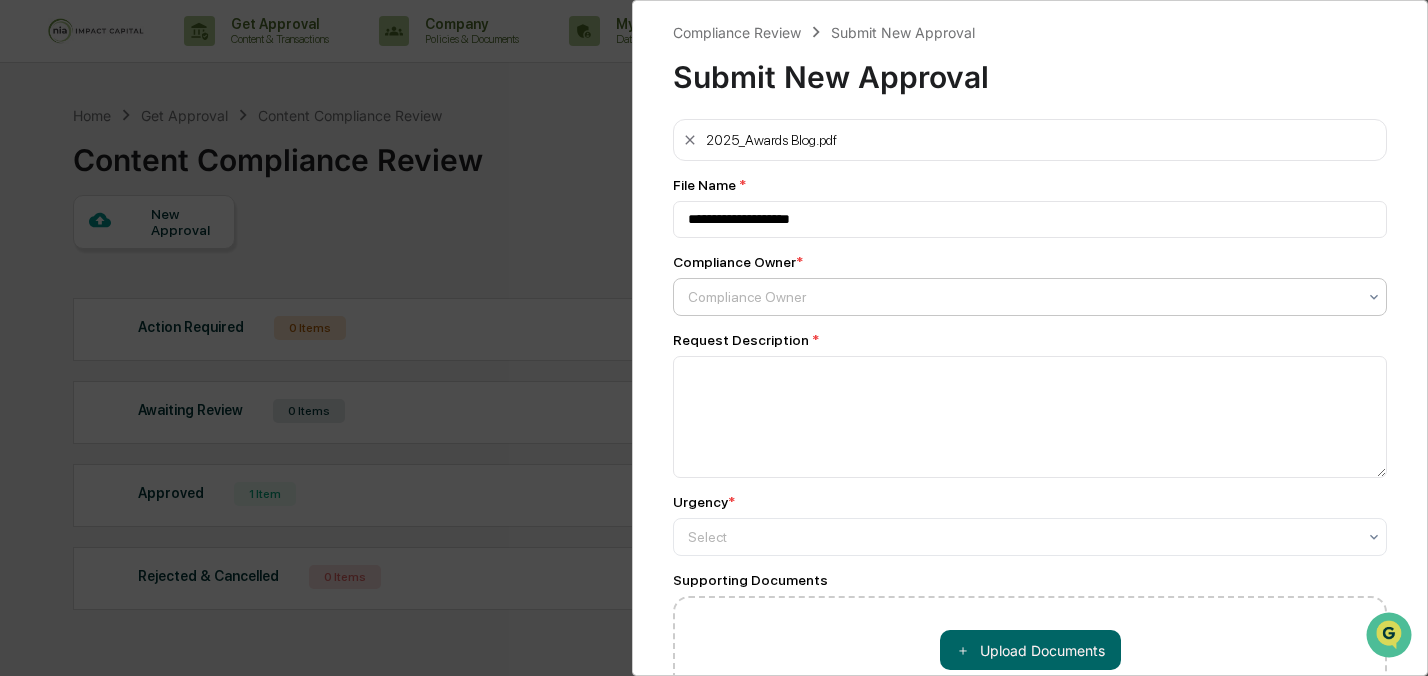 click at bounding box center (1022, 297) 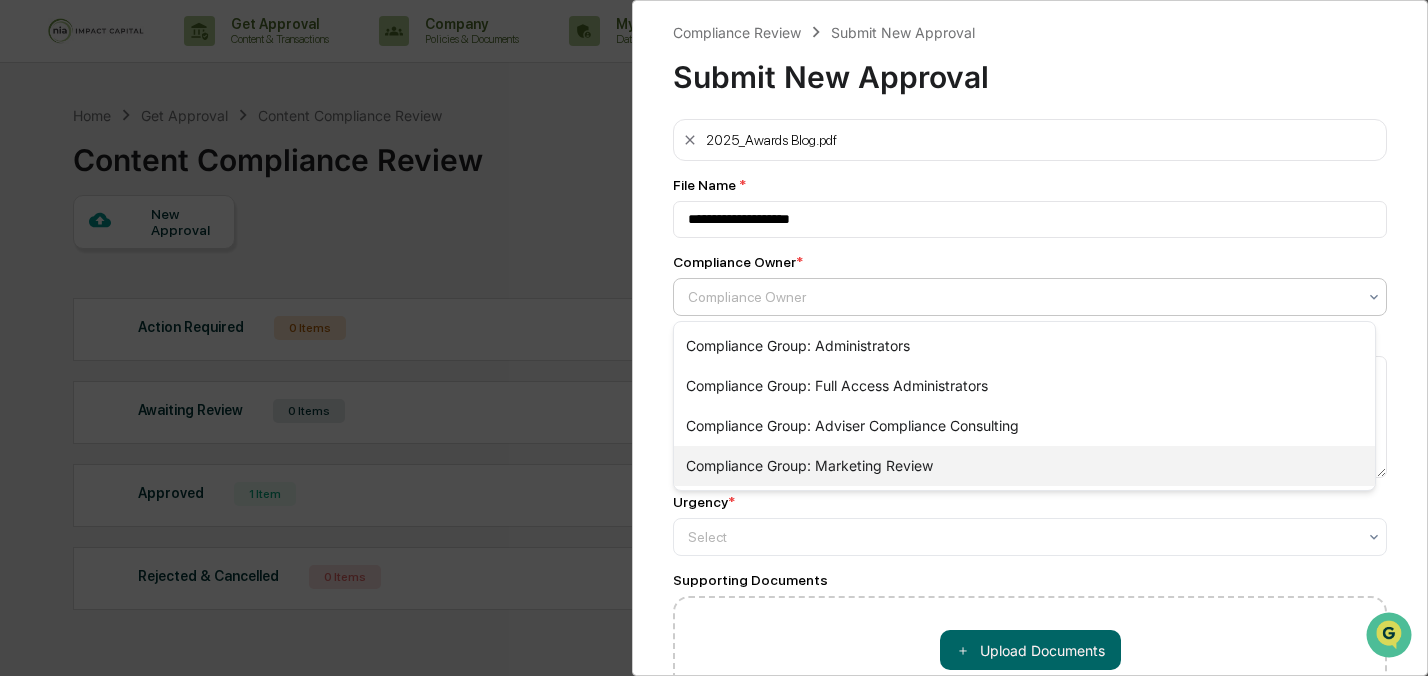 click on "Compliance Group: Marketing Review" at bounding box center (1024, 466) 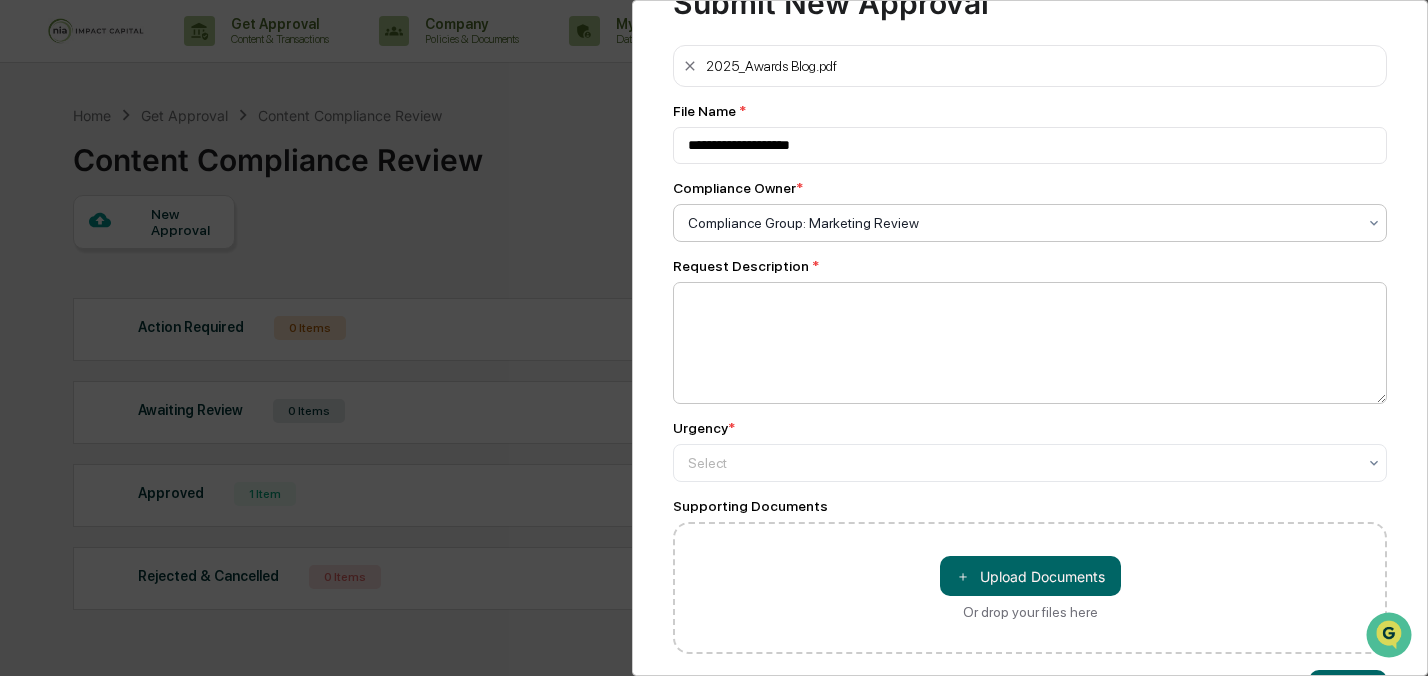 scroll, scrollTop: 75, scrollLeft: 0, axis: vertical 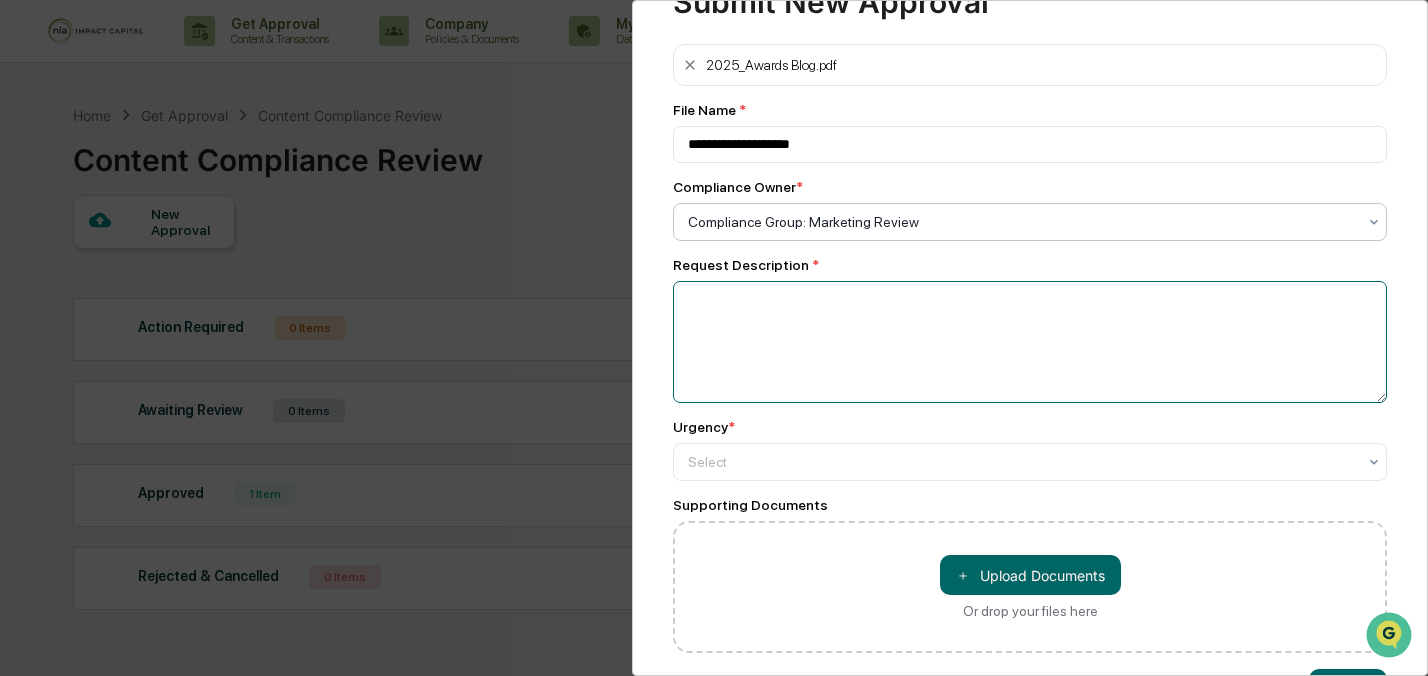 click at bounding box center [1030, 342] 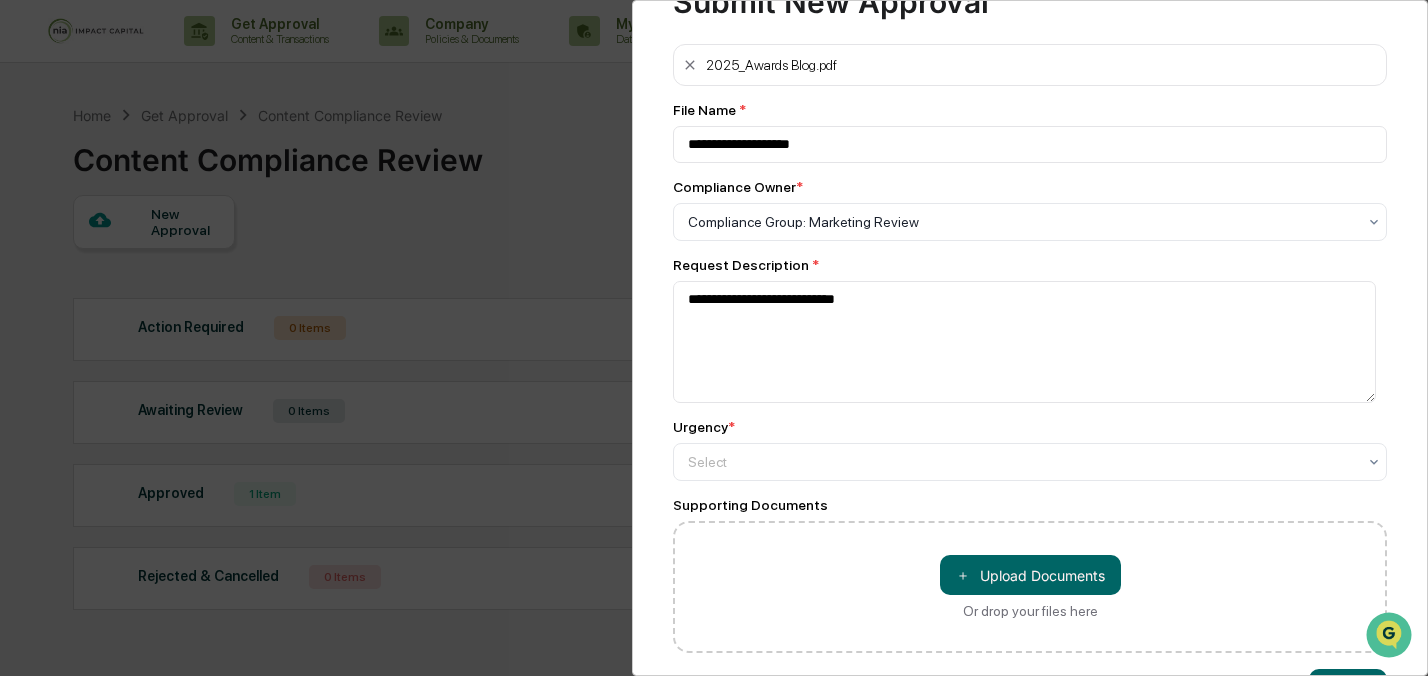 click on "**********" at bounding box center [1030, 348] 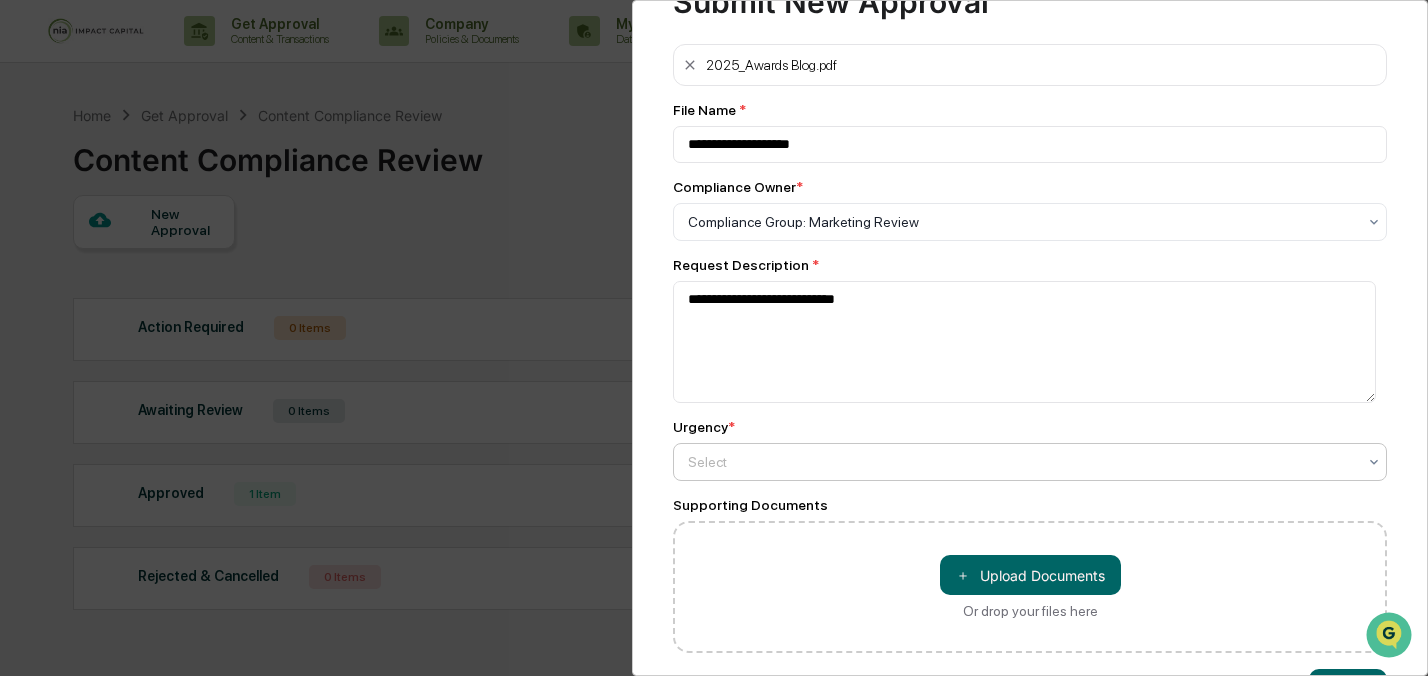 click at bounding box center [1022, 222] 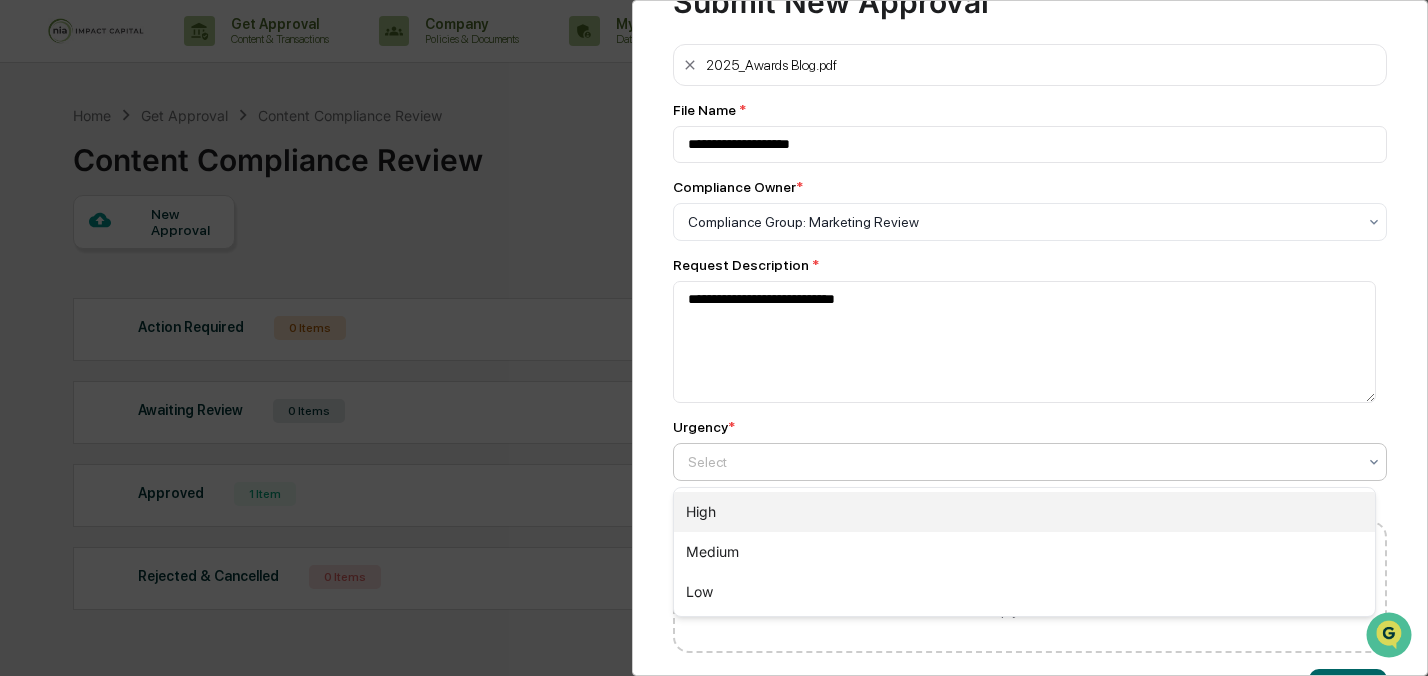 click on "High" at bounding box center (1024, 512) 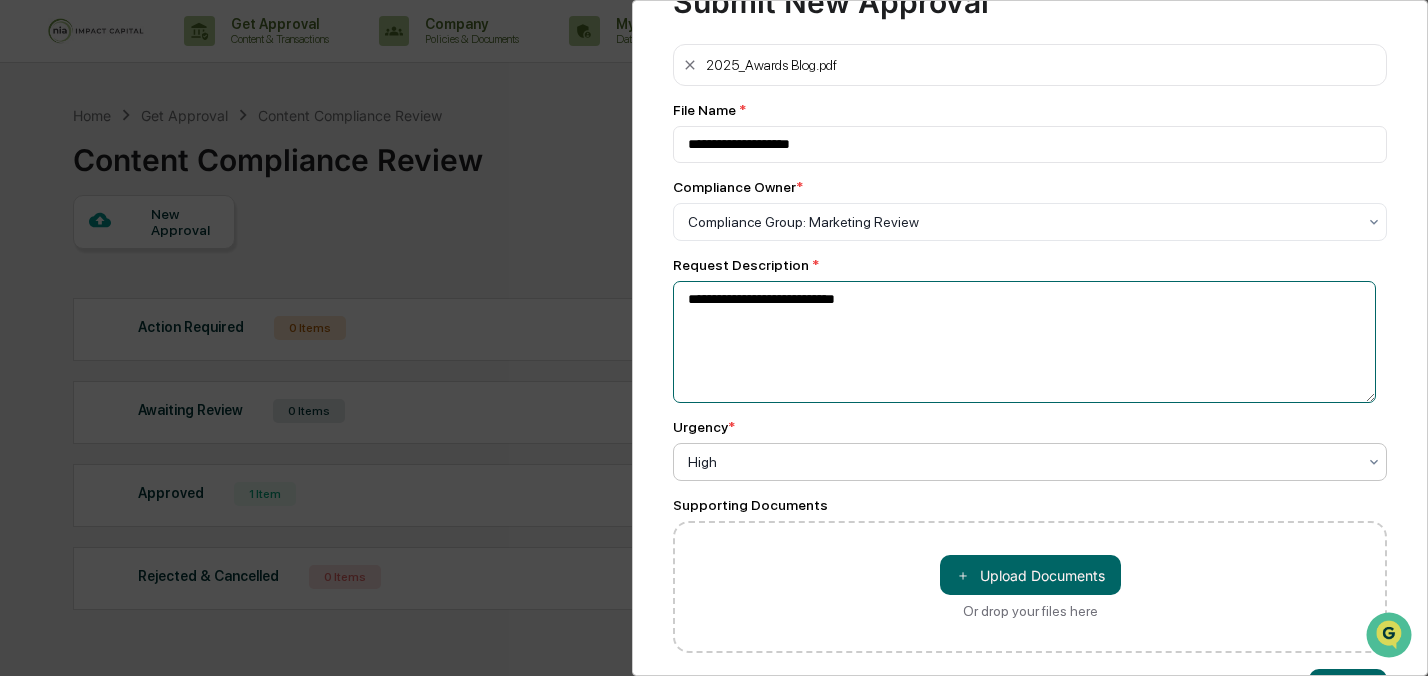 click on "**********" at bounding box center (1024, 342) 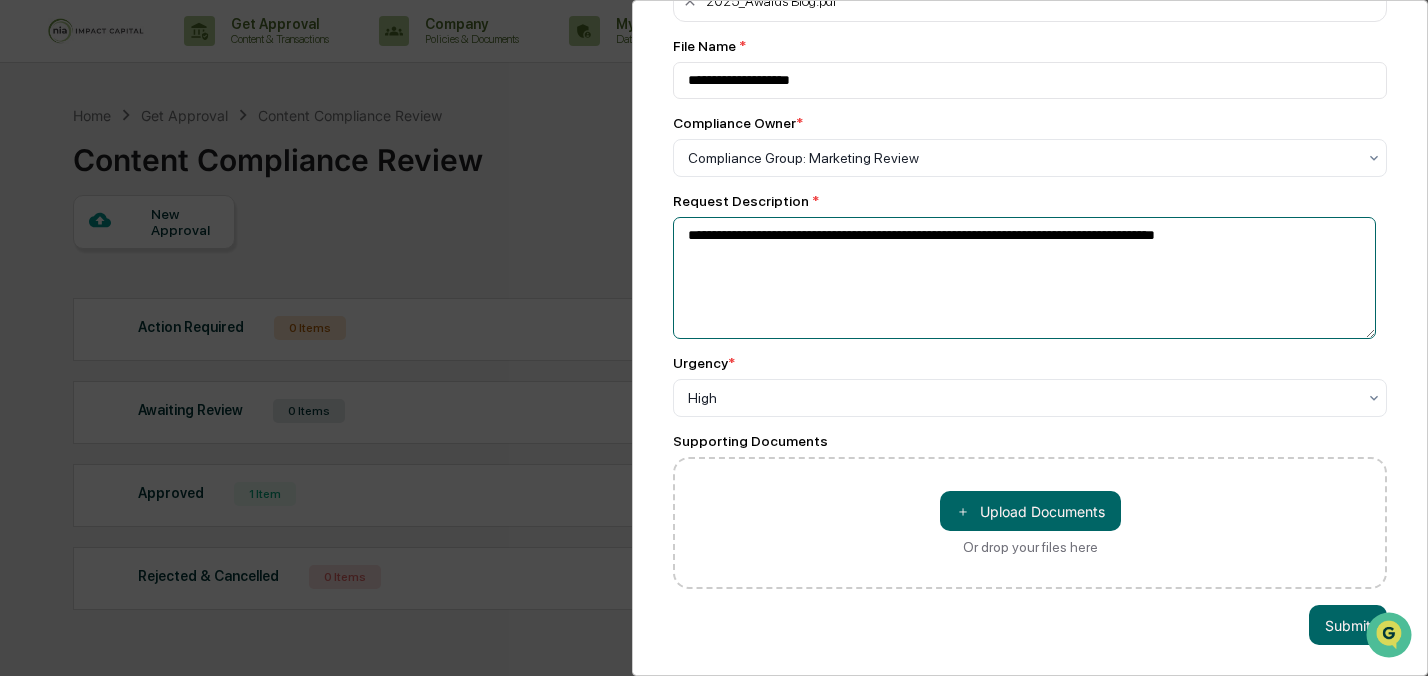 scroll, scrollTop: 153, scrollLeft: 0, axis: vertical 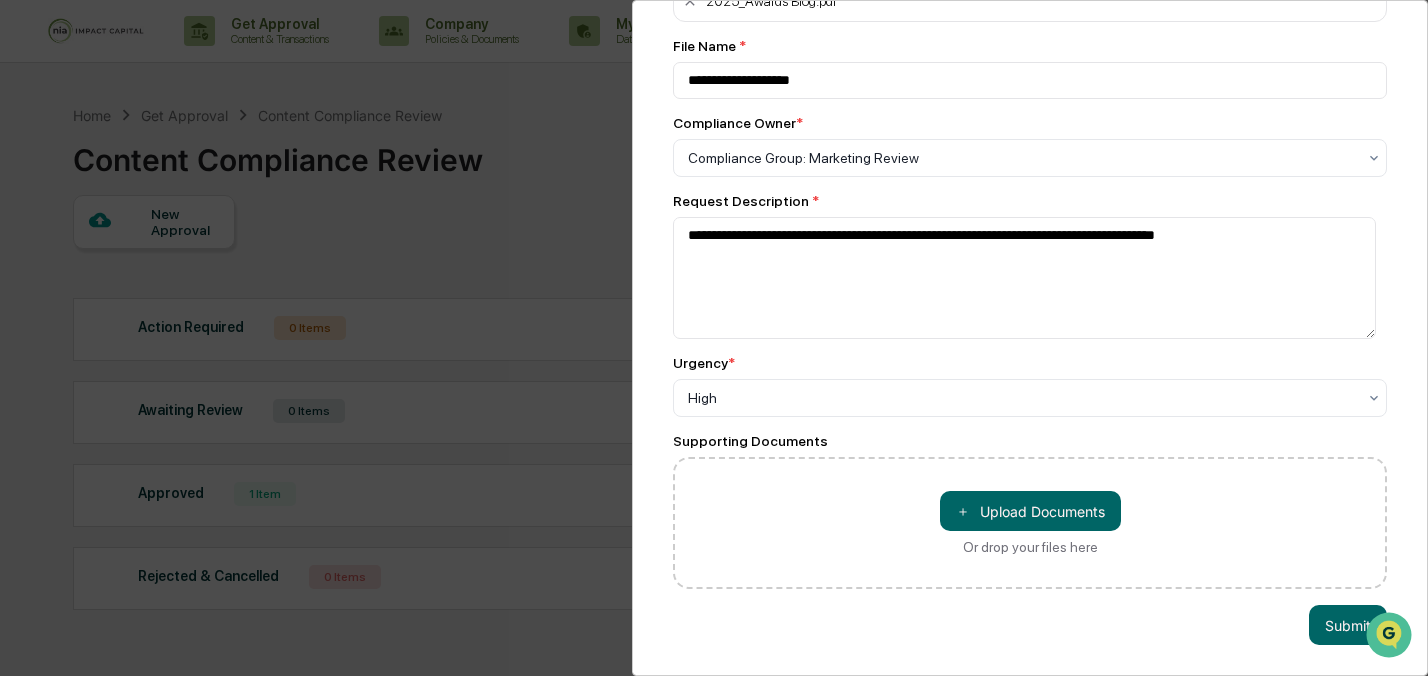 click on "**********" at bounding box center (714, 338) 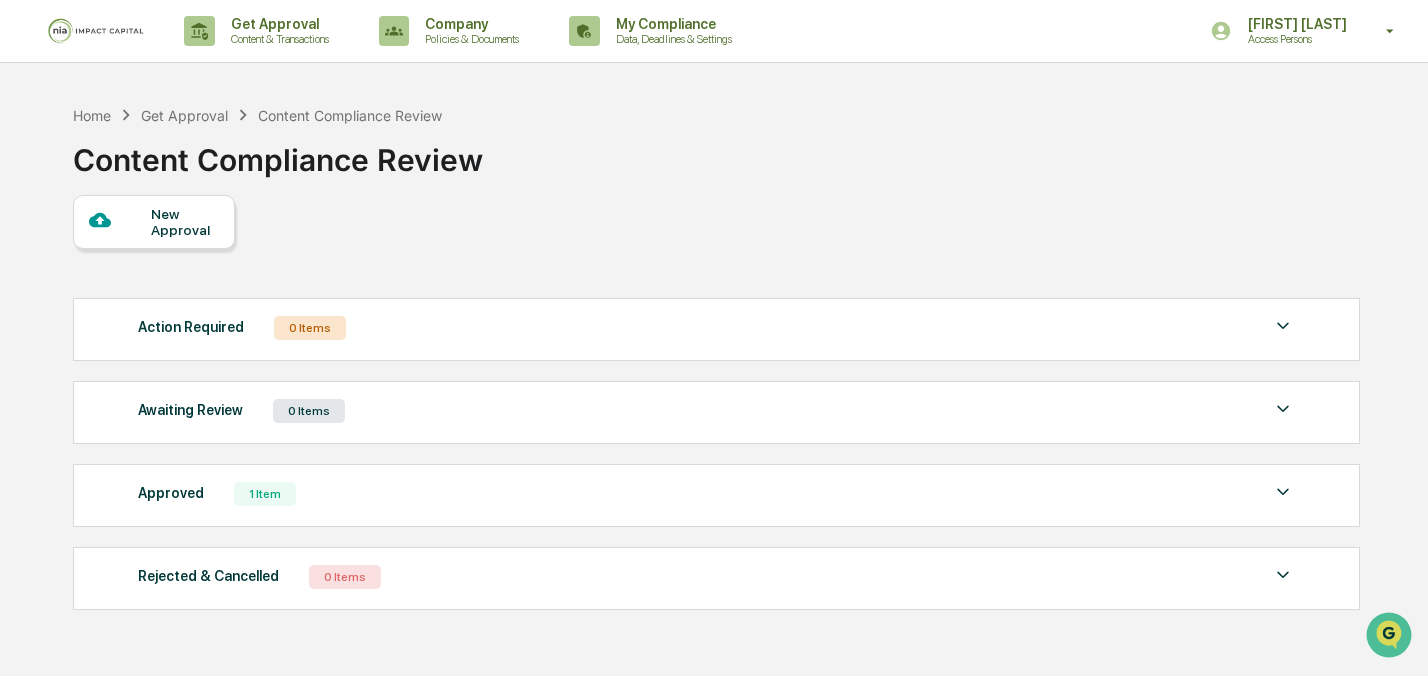 scroll, scrollTop: 269, scrollLeft: 0, axis: vertical 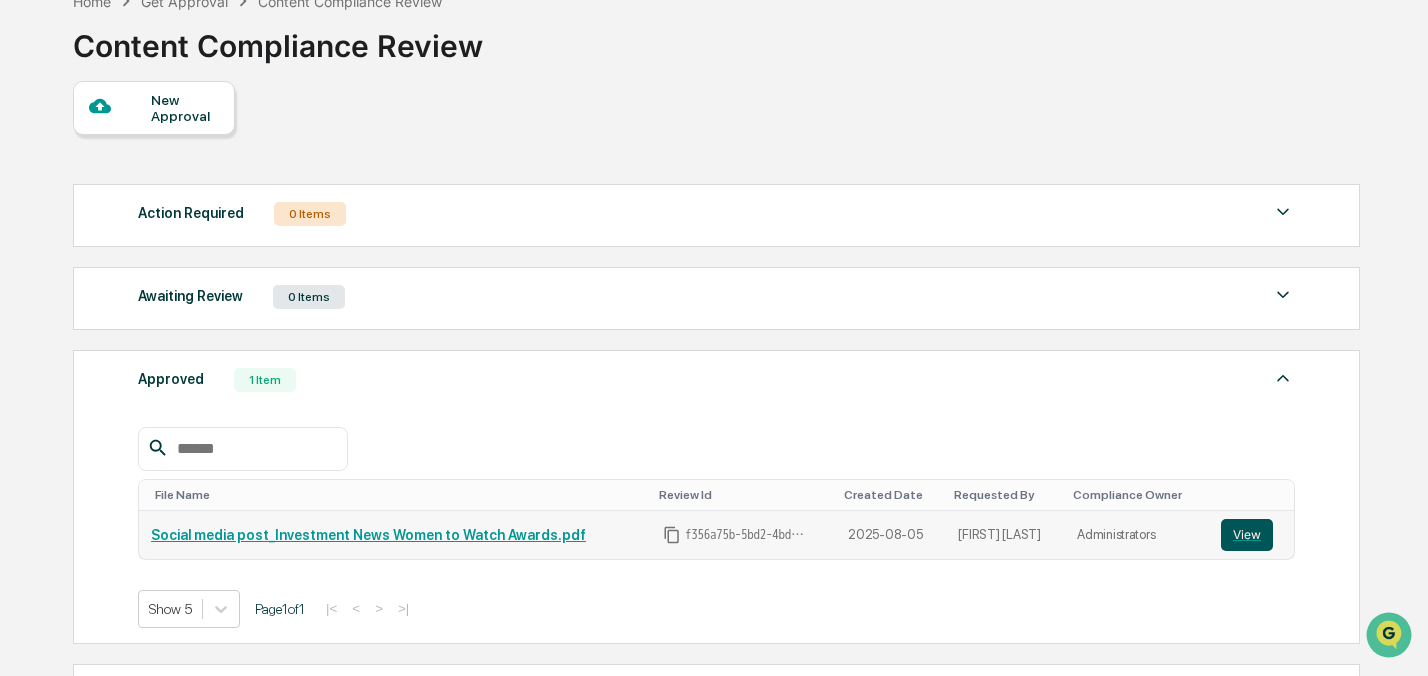 click on "View" at bounding box center [1247, 535] 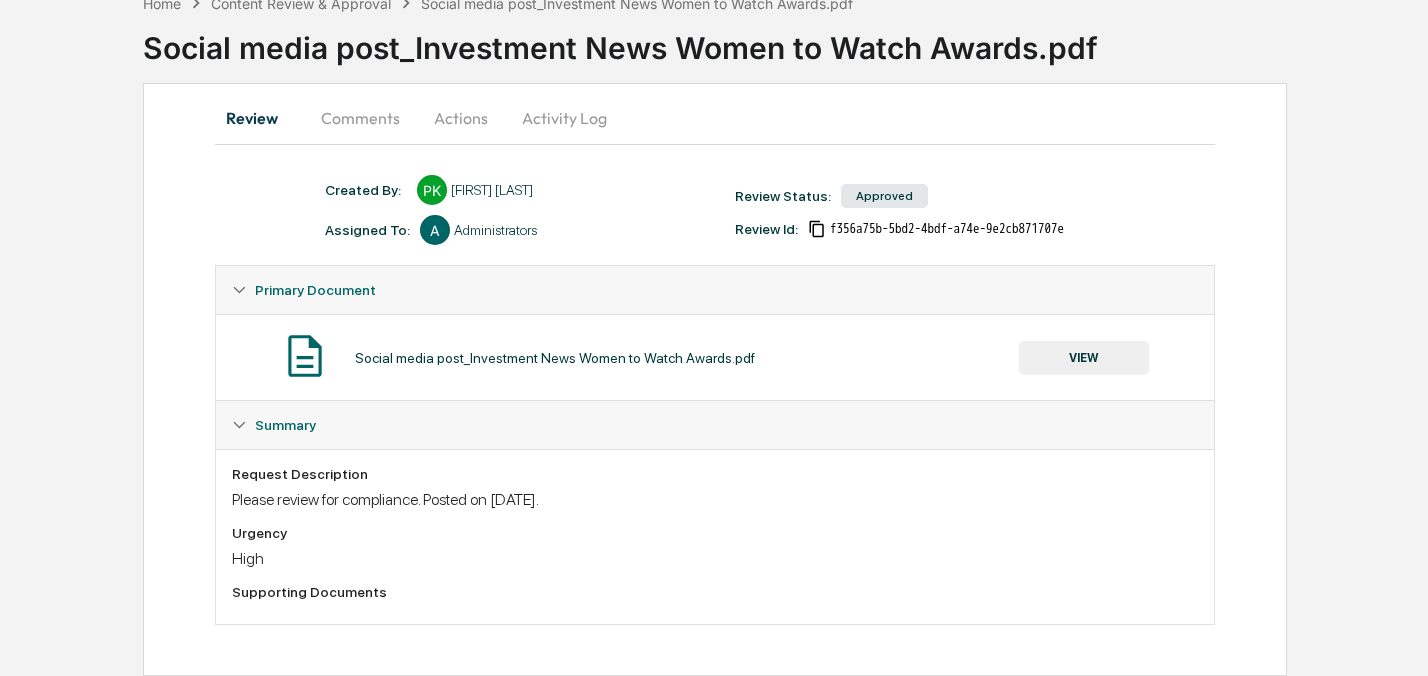 scroll, scrollTop: 0, scrollLeft: 0, axis: both 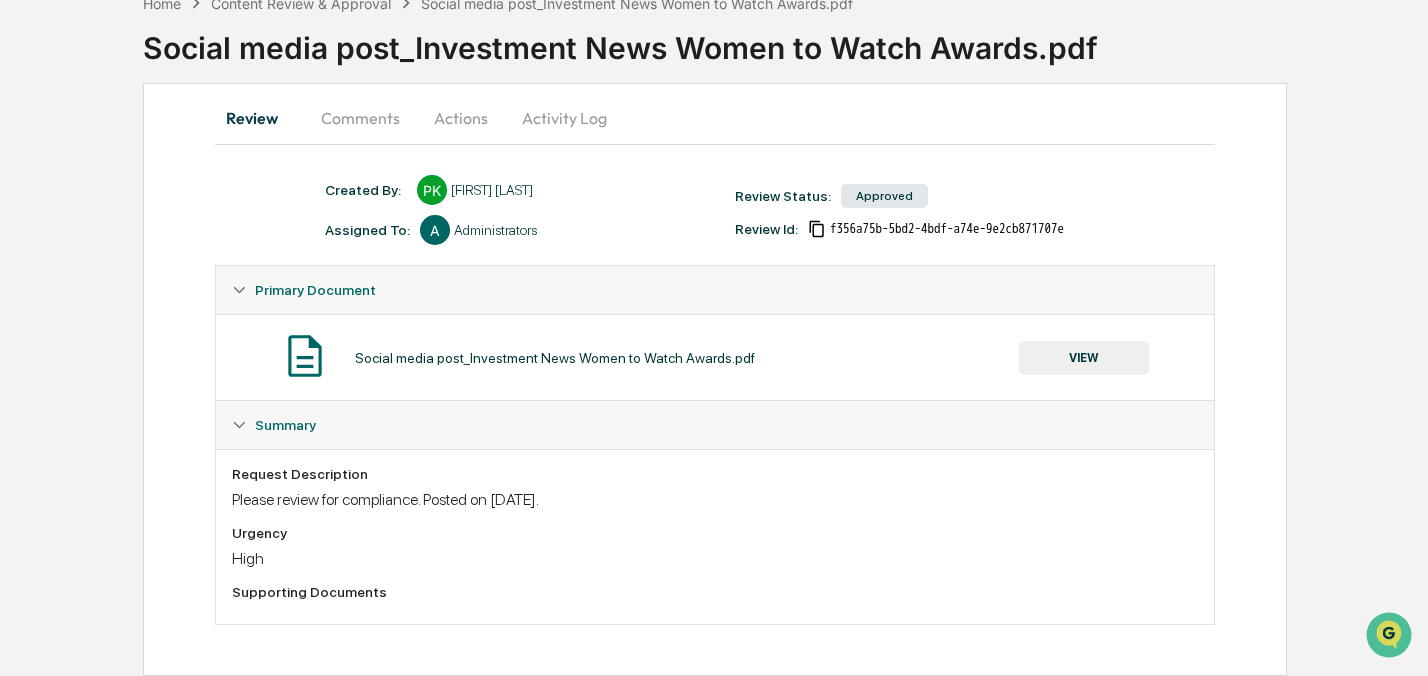 click on "VIEW" at bounding box center (1084, 358) 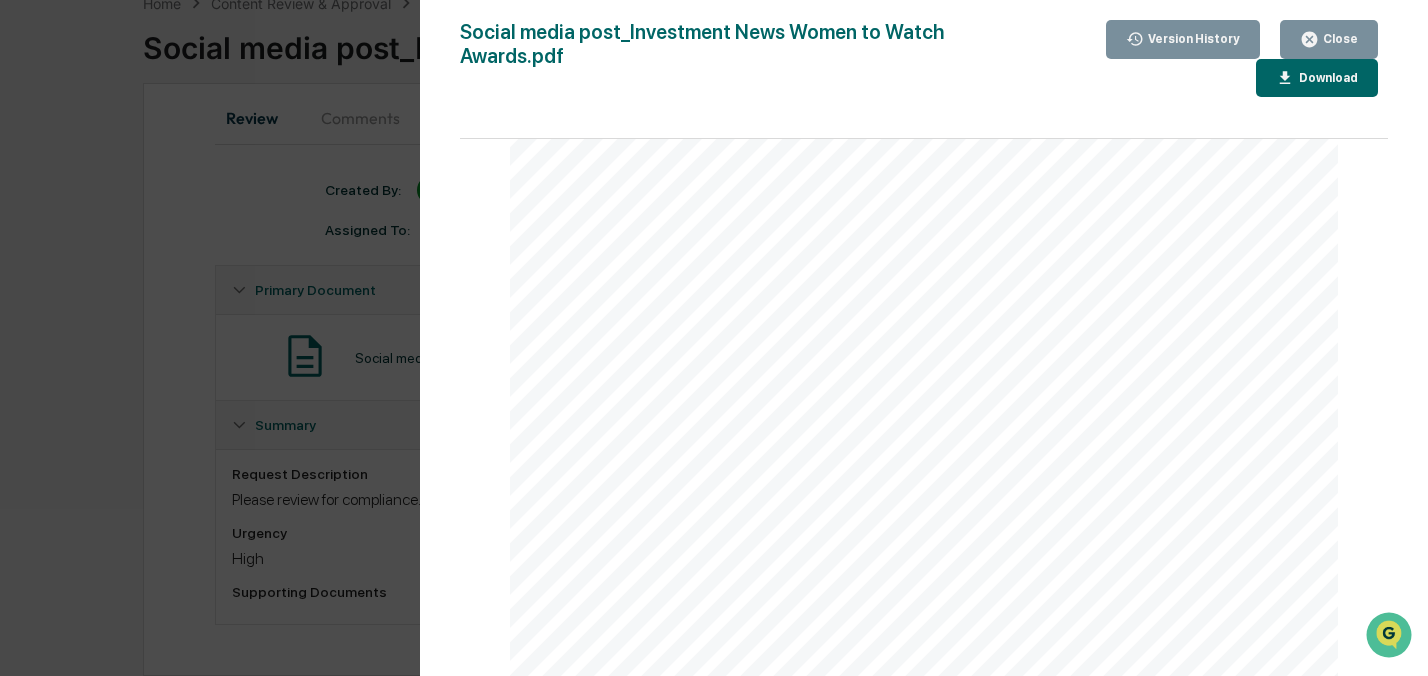 scroll, scrollTop: 3814, scrollLeft: 0, axis: vertical 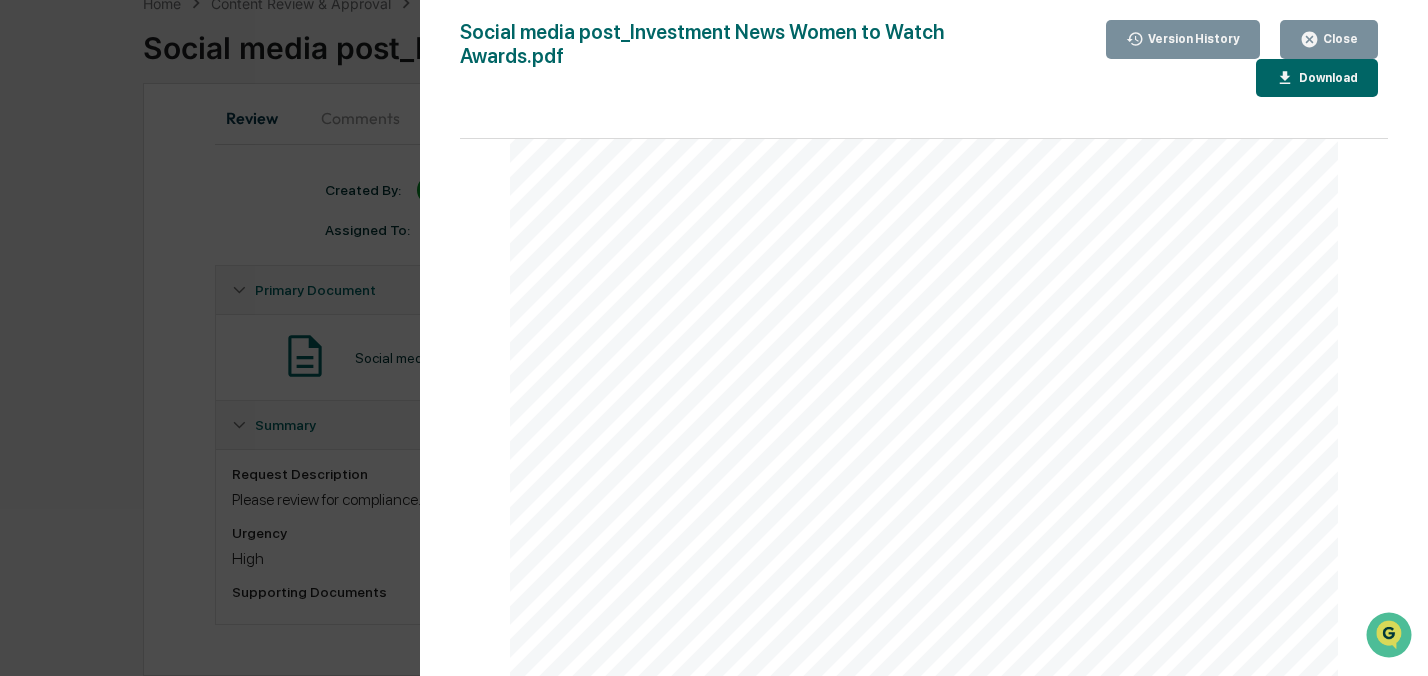 click on "Close" at bounding box center (1329, 39) 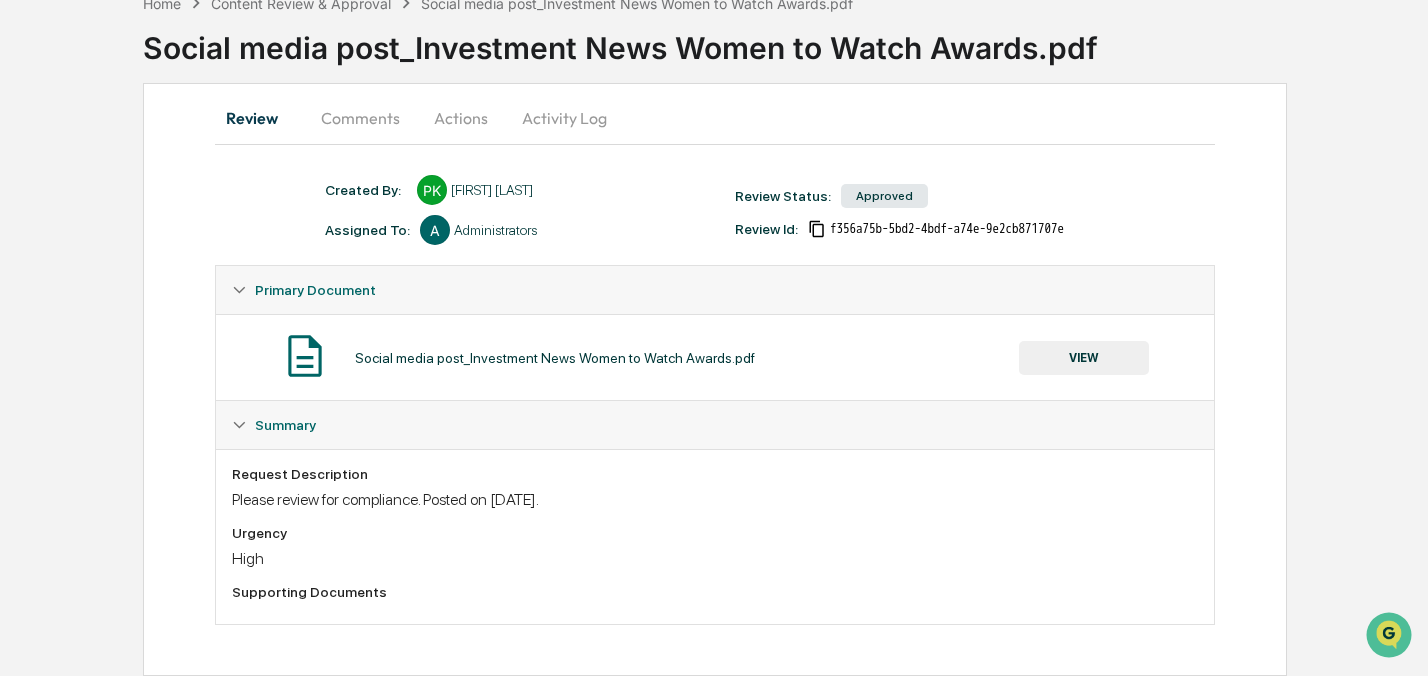 click on "Comments" at bounding box center [360, 118] 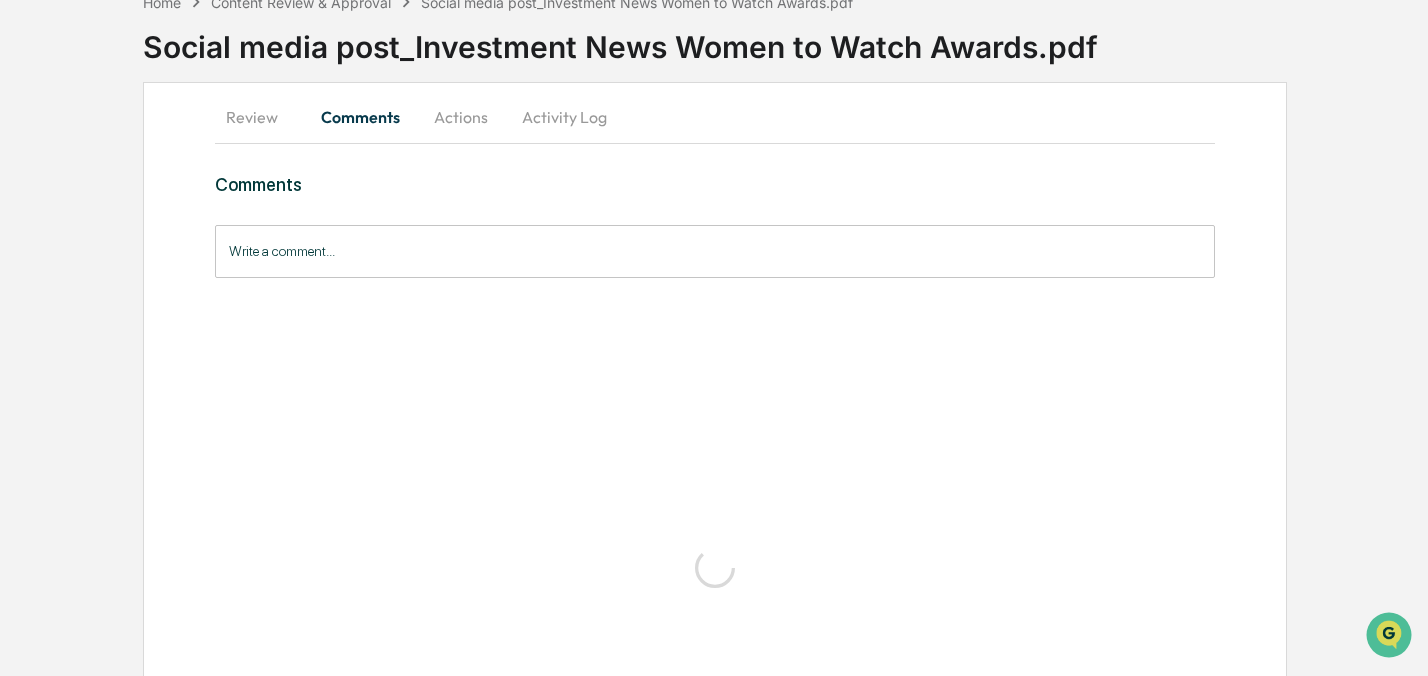 scroll, scrollTop: 0, scrollLeft: 0, axis: both 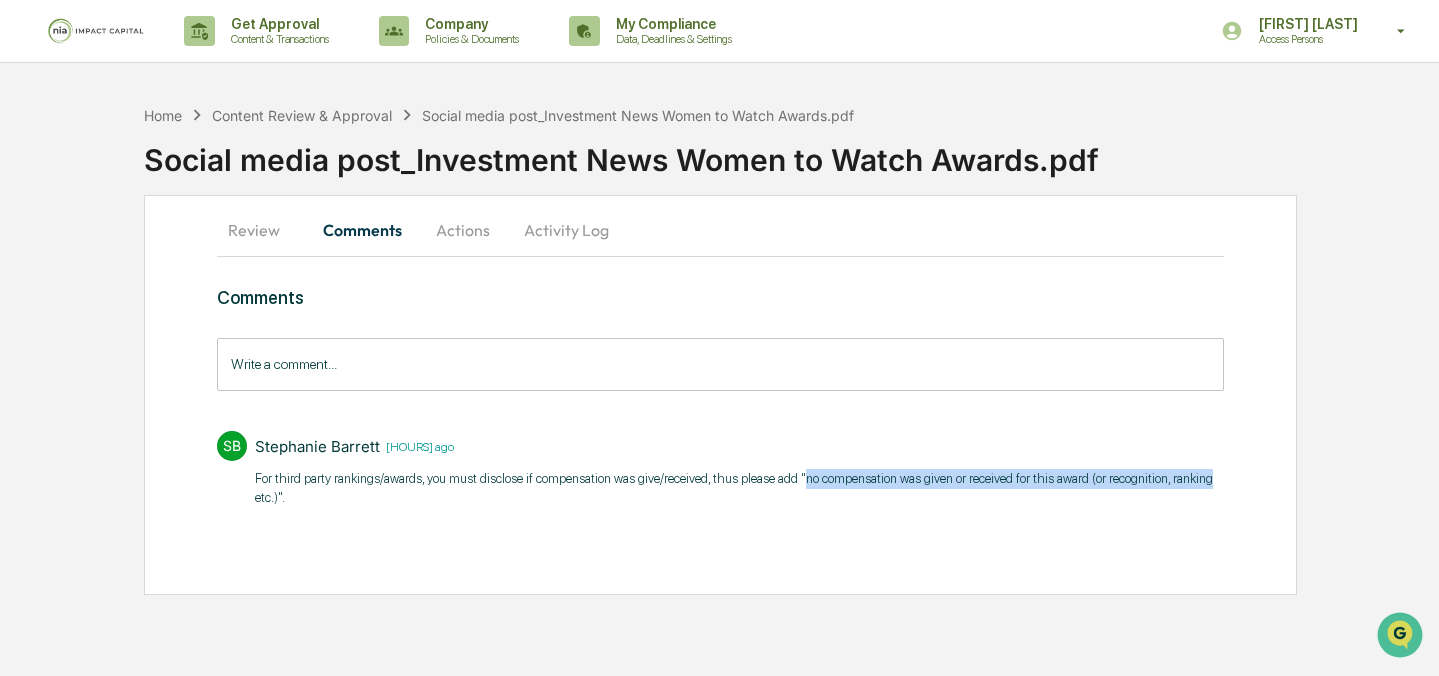 drag, startPoint x: 878, startPoint y: 478, endPoint x: 372, endPoint y: 493, distance: 506.2223 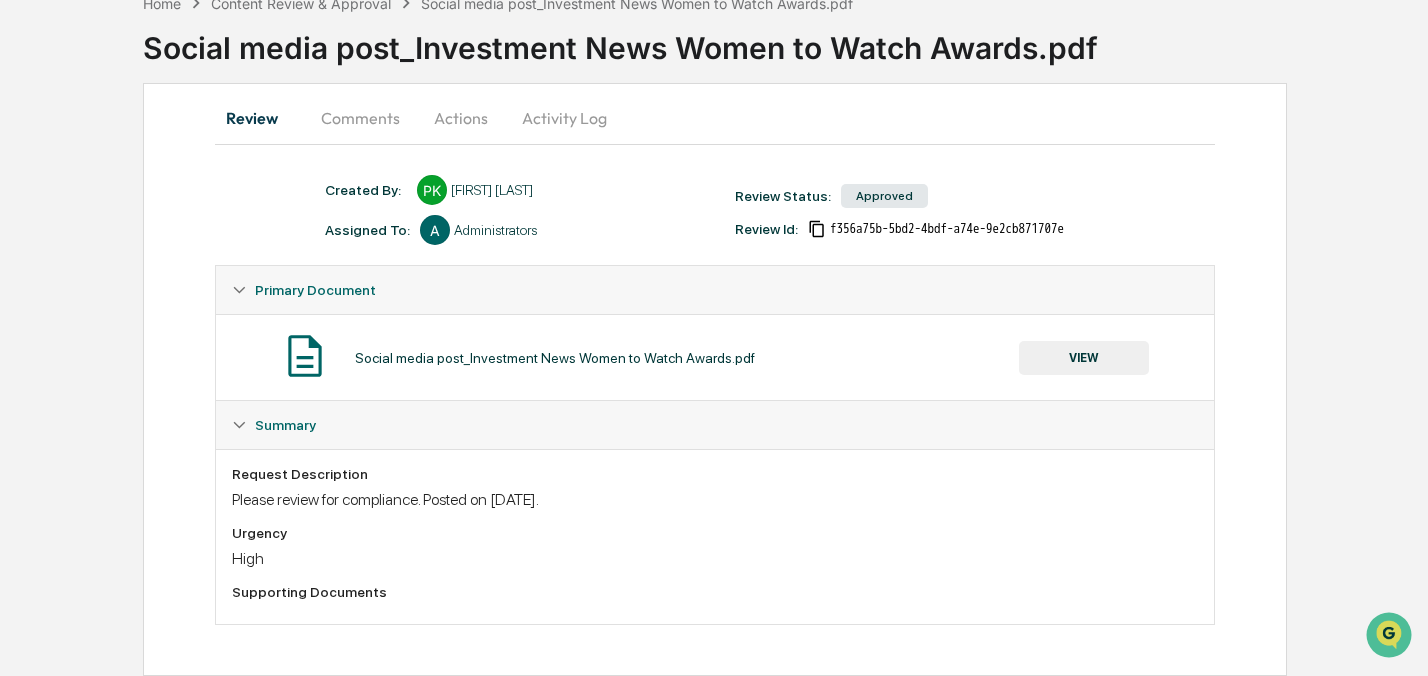 scroll, scrollTop: 113, scrollLeft: 0, axis: vertical 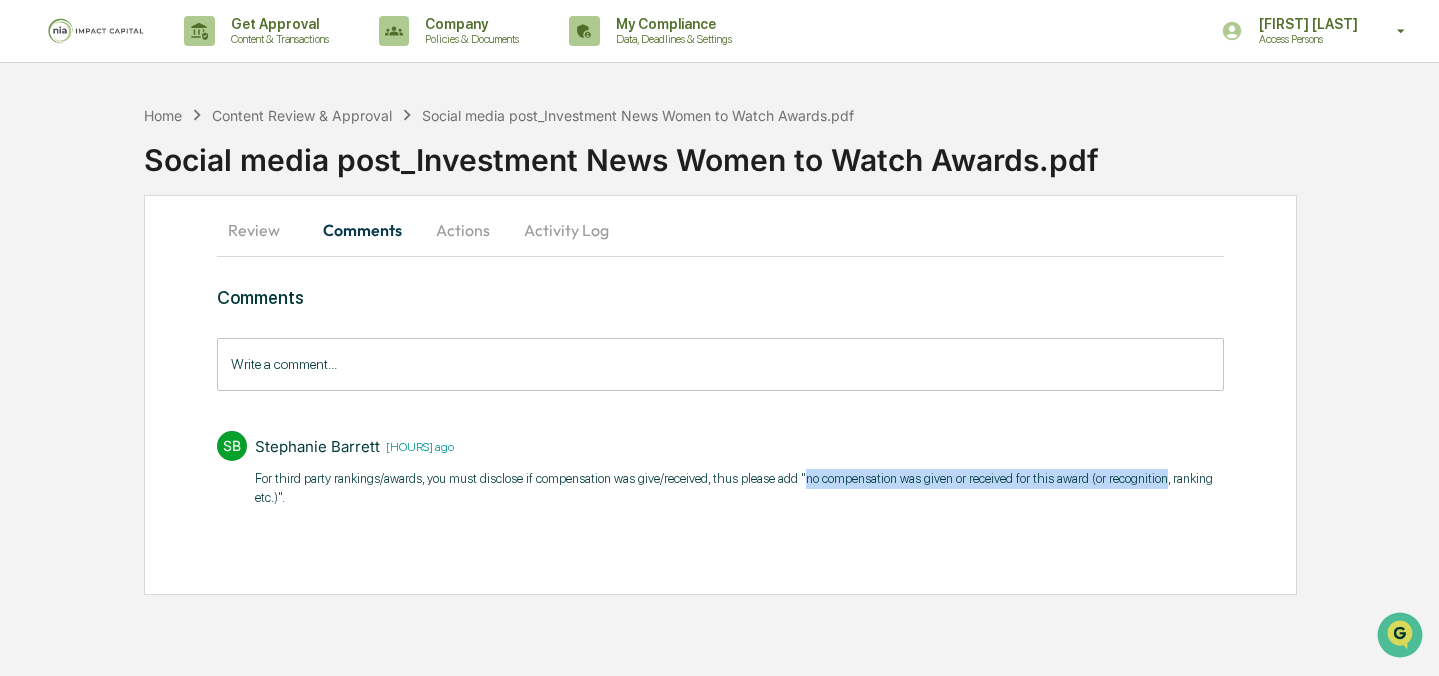 drag, startPoint x: 879, startPoint y: 478, endPoint x: 321, endPoint y: 500, distance: 558.43353 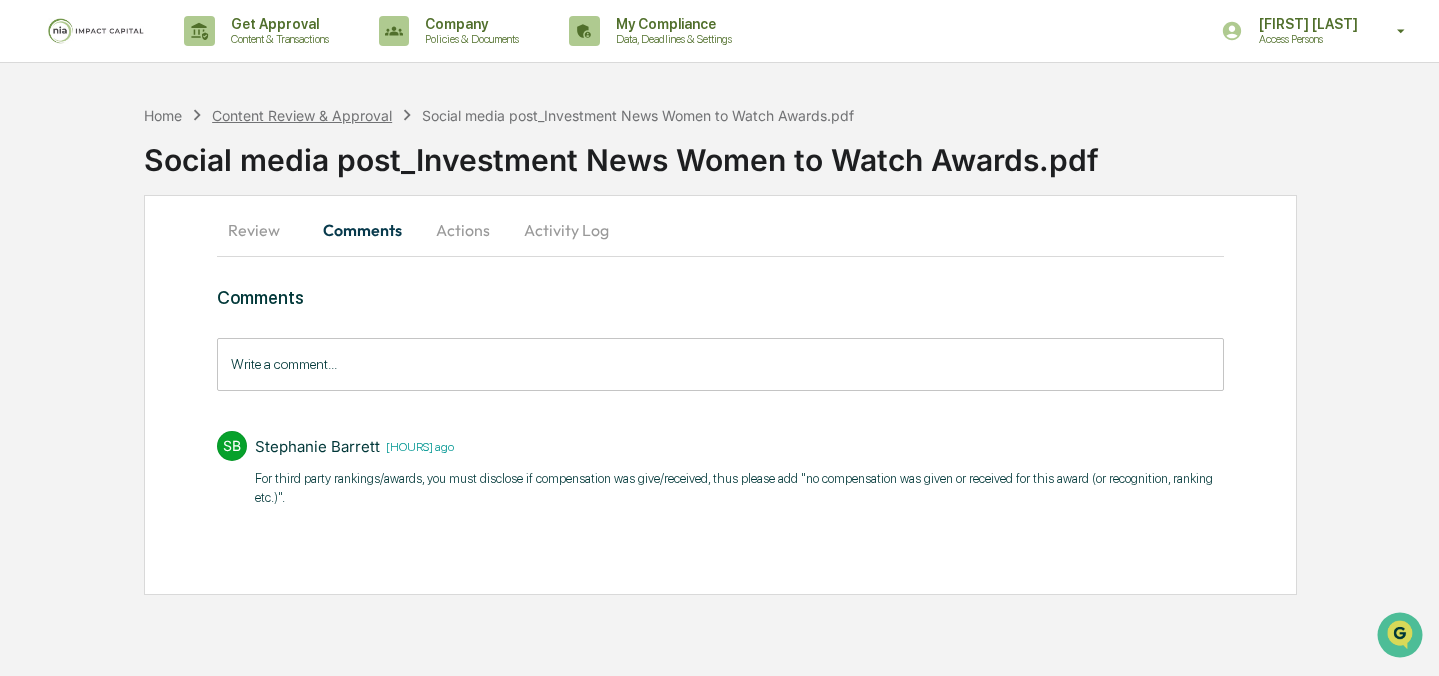 click on "Content Review & Approval" at bounding box center [302, 115] 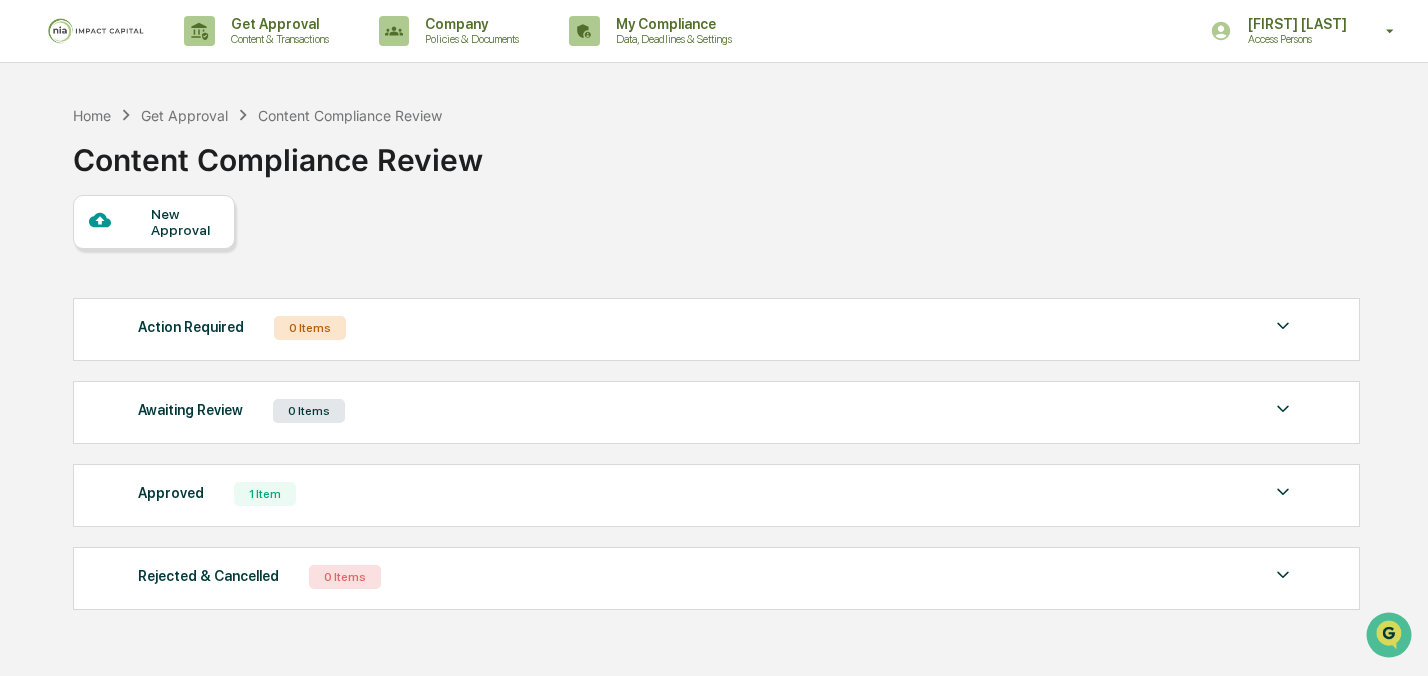 click on "New Approval" at bounding box center (184, 222) 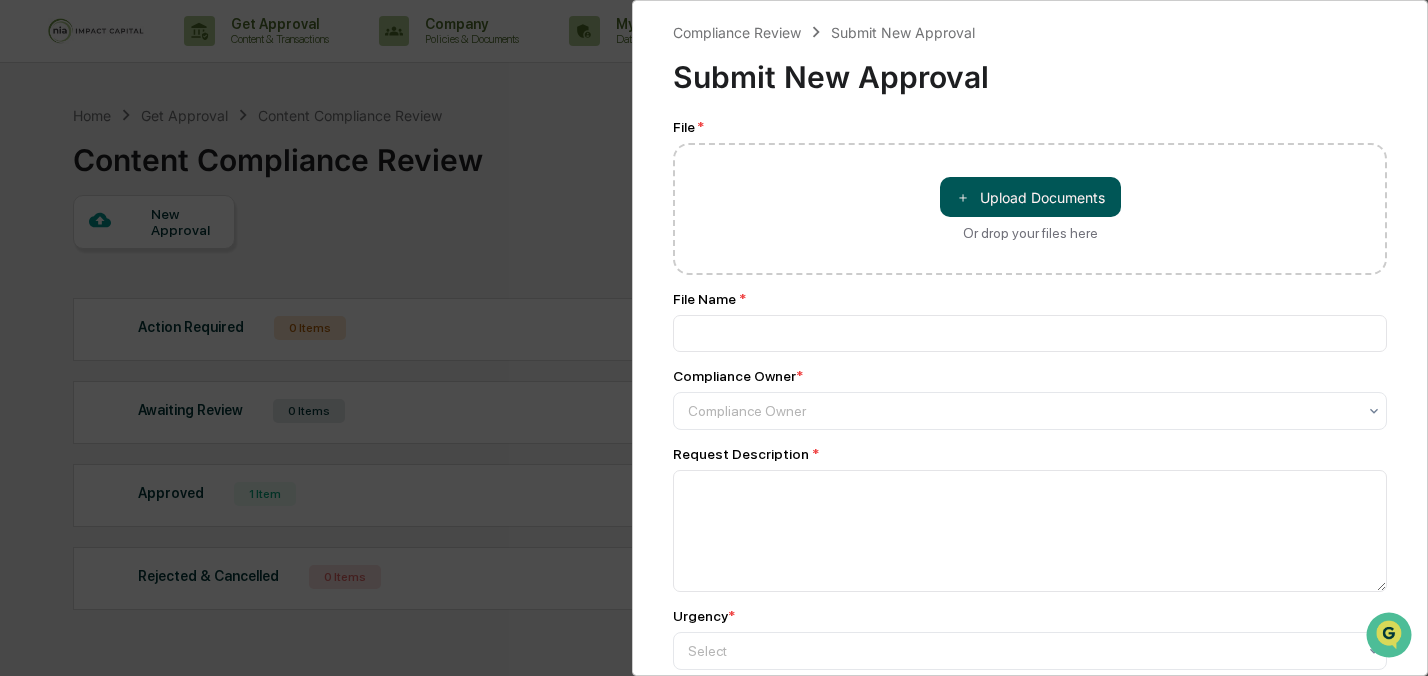 click on "＋ Upload Documents" at bounding box center (1030, 197) 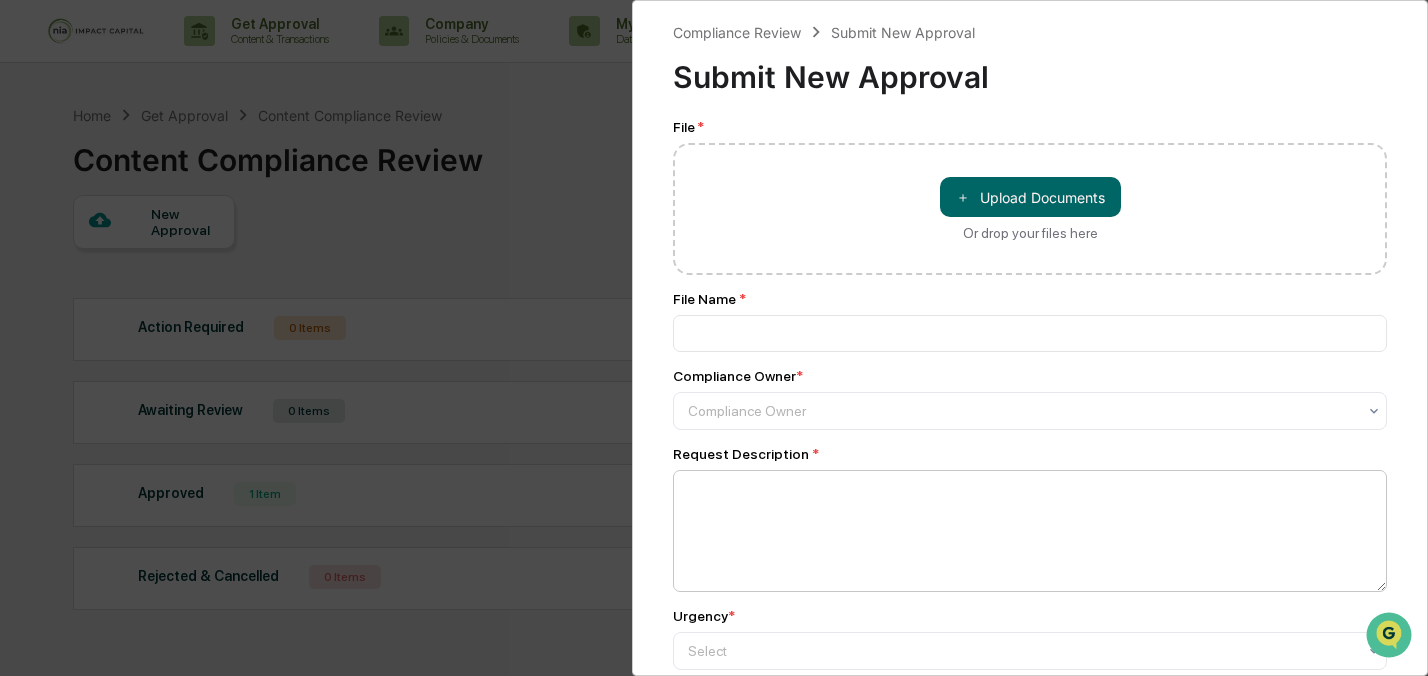 type on "**********" 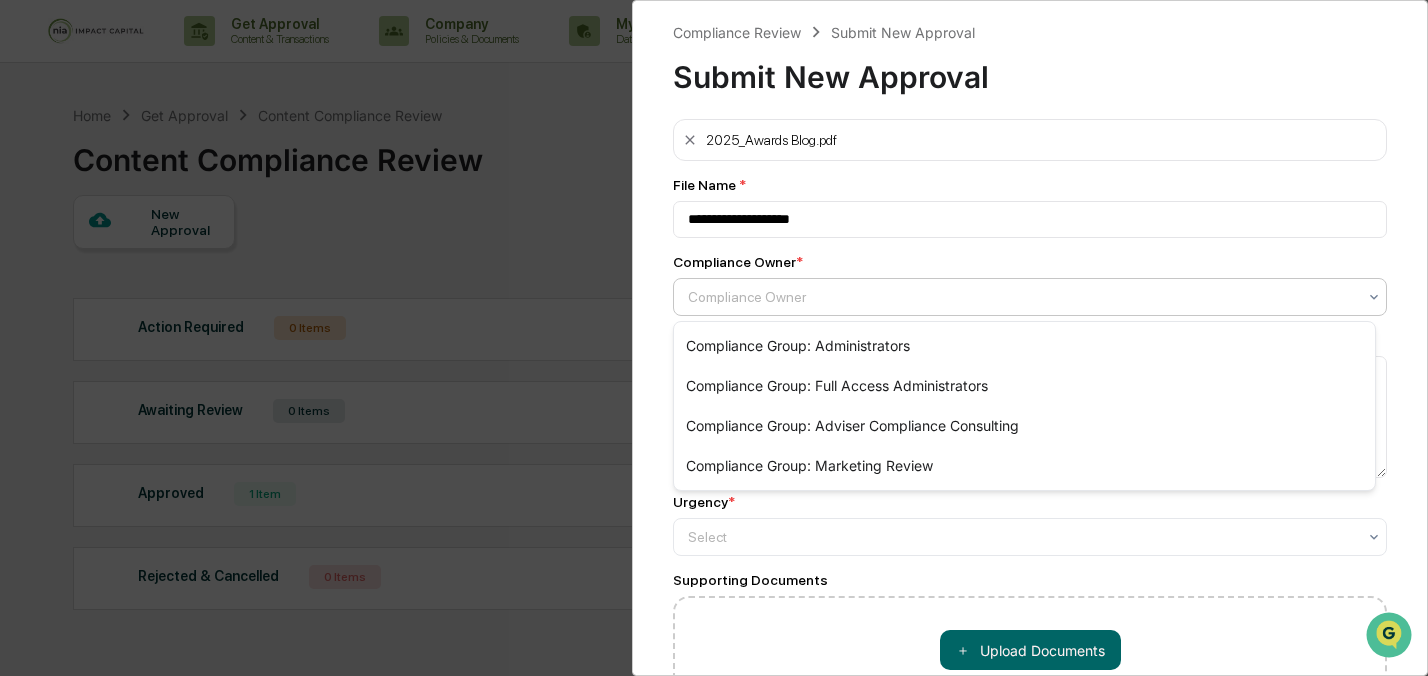 click on "Compliance Owner" at bounding box center (1022, 297) 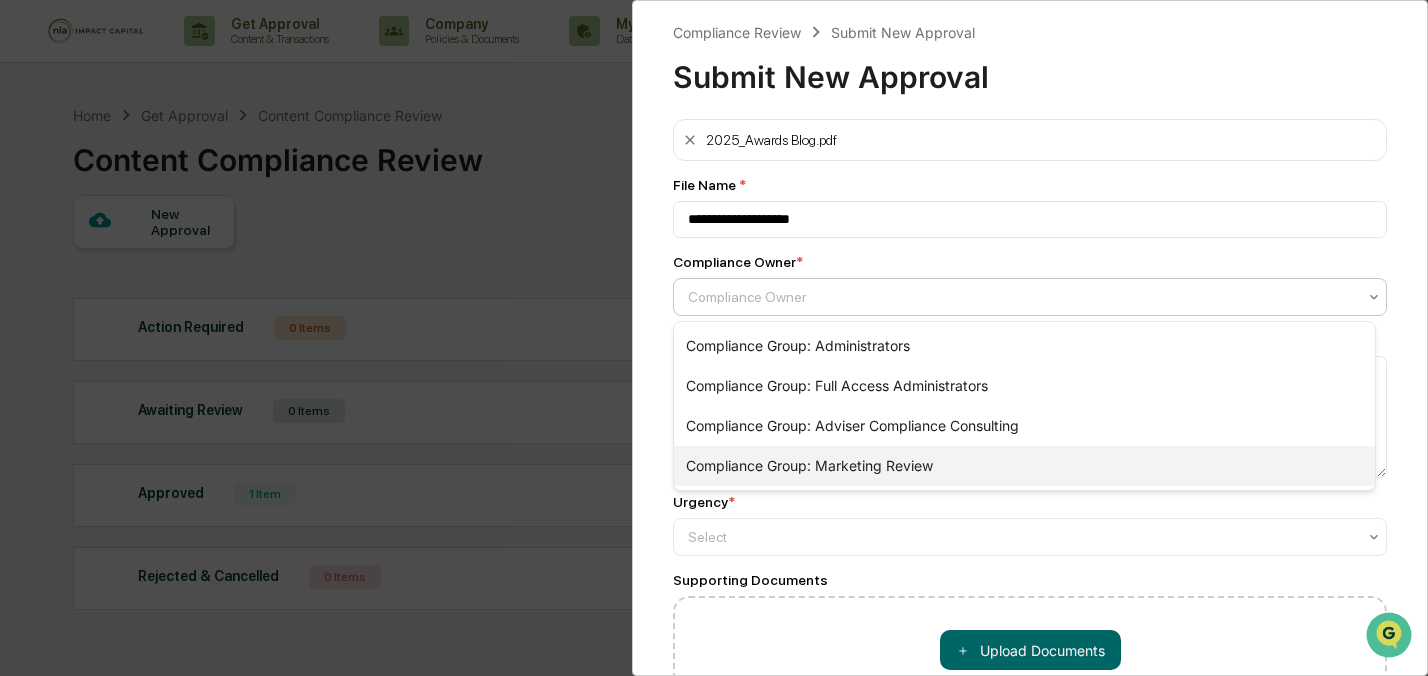 click on "Compliance Group: Marketing Review" at bounding box center (1024, 466) 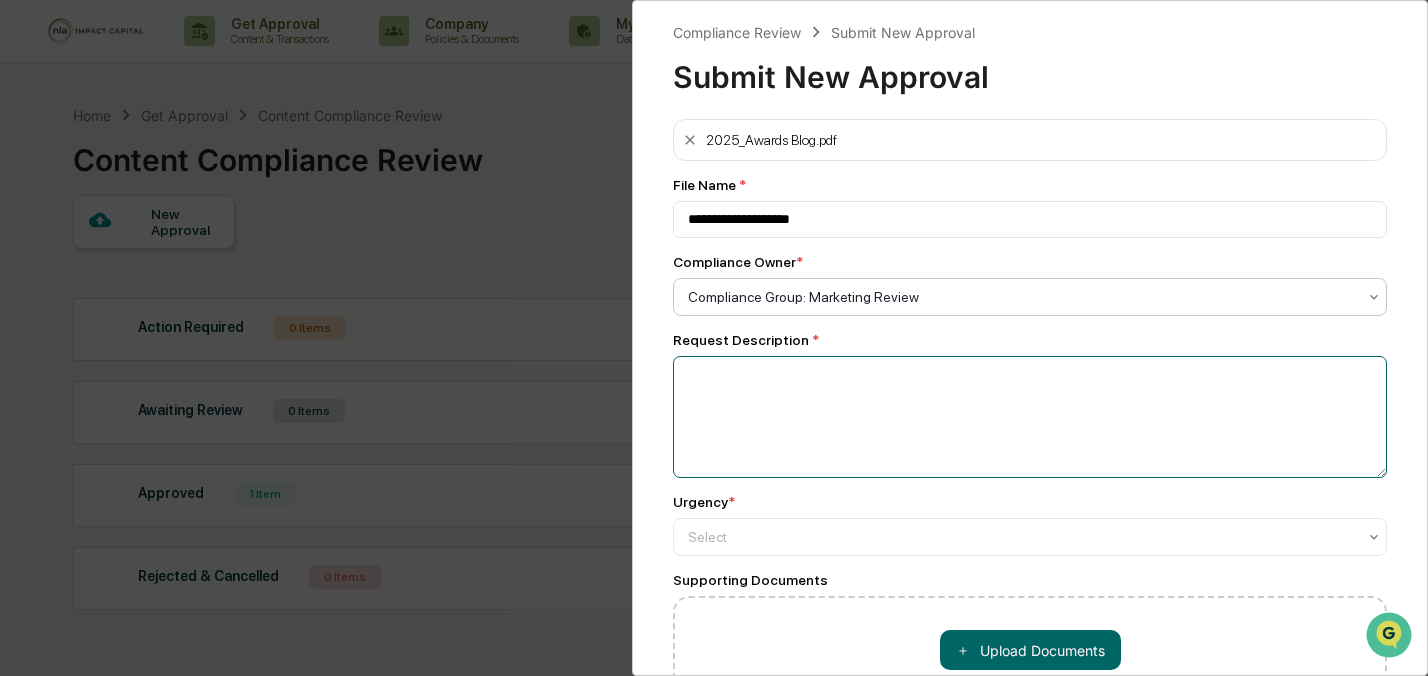 click at bounding box center (1030, 417) 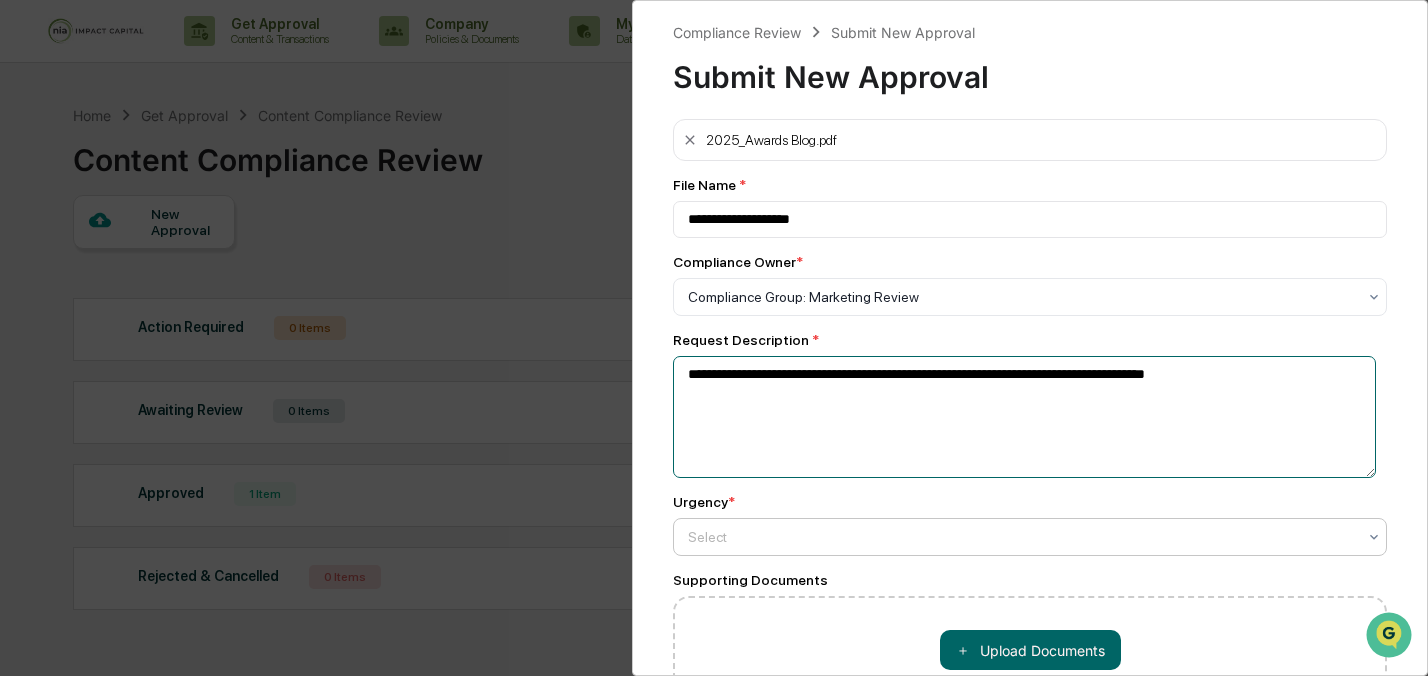 type on "**********" 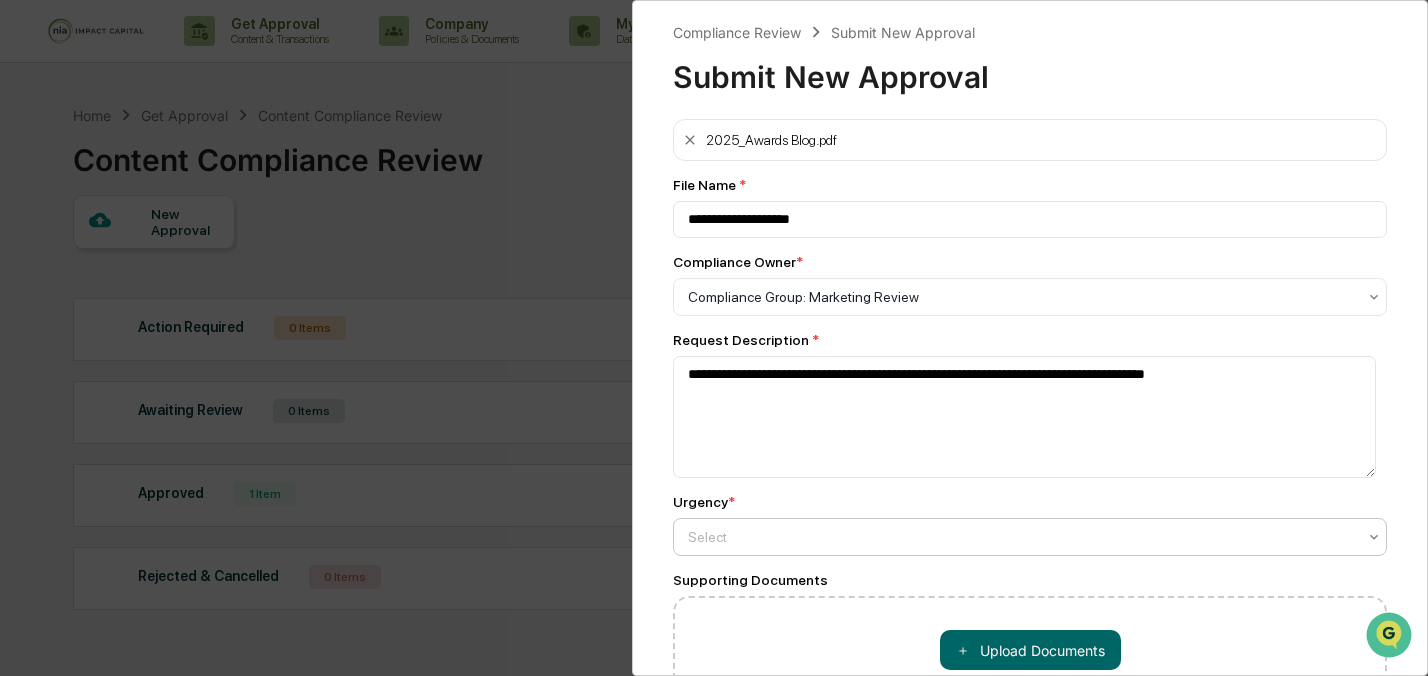 click at bounding box center (1022, 297) 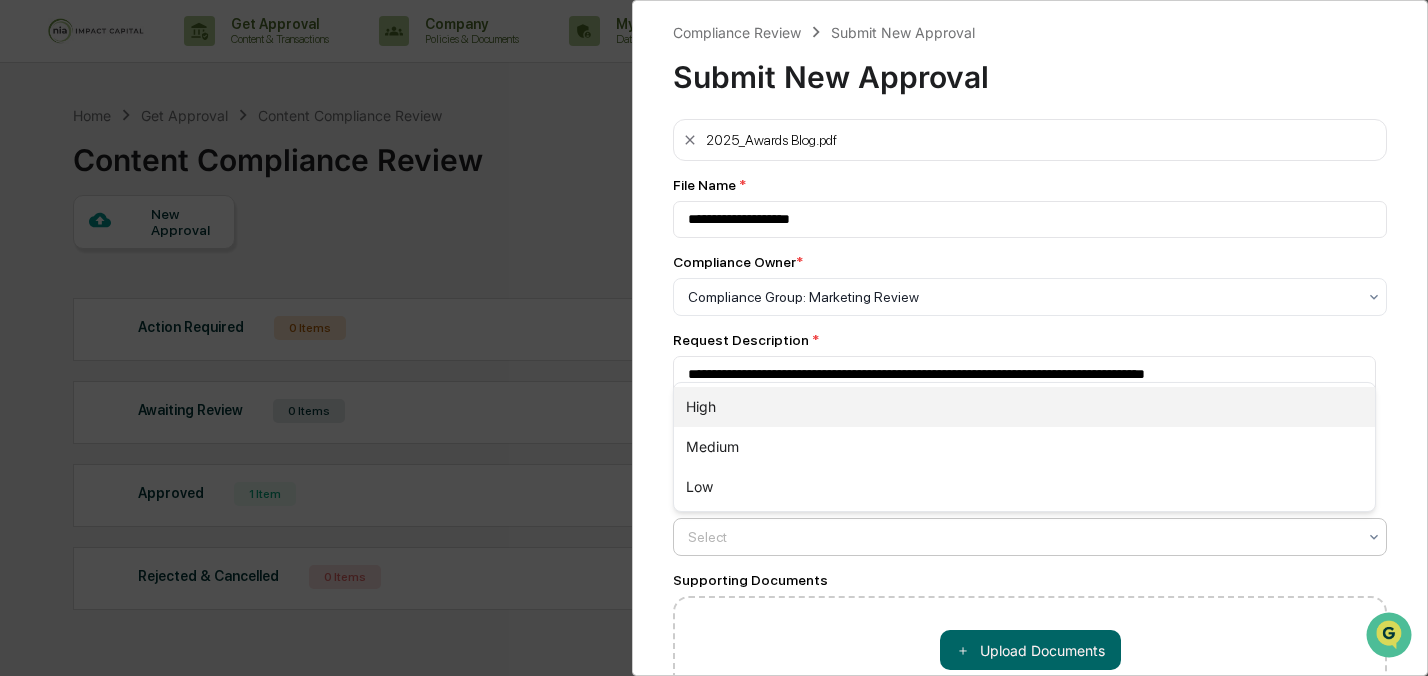 click on "High" at bounding box center (1024, 407) 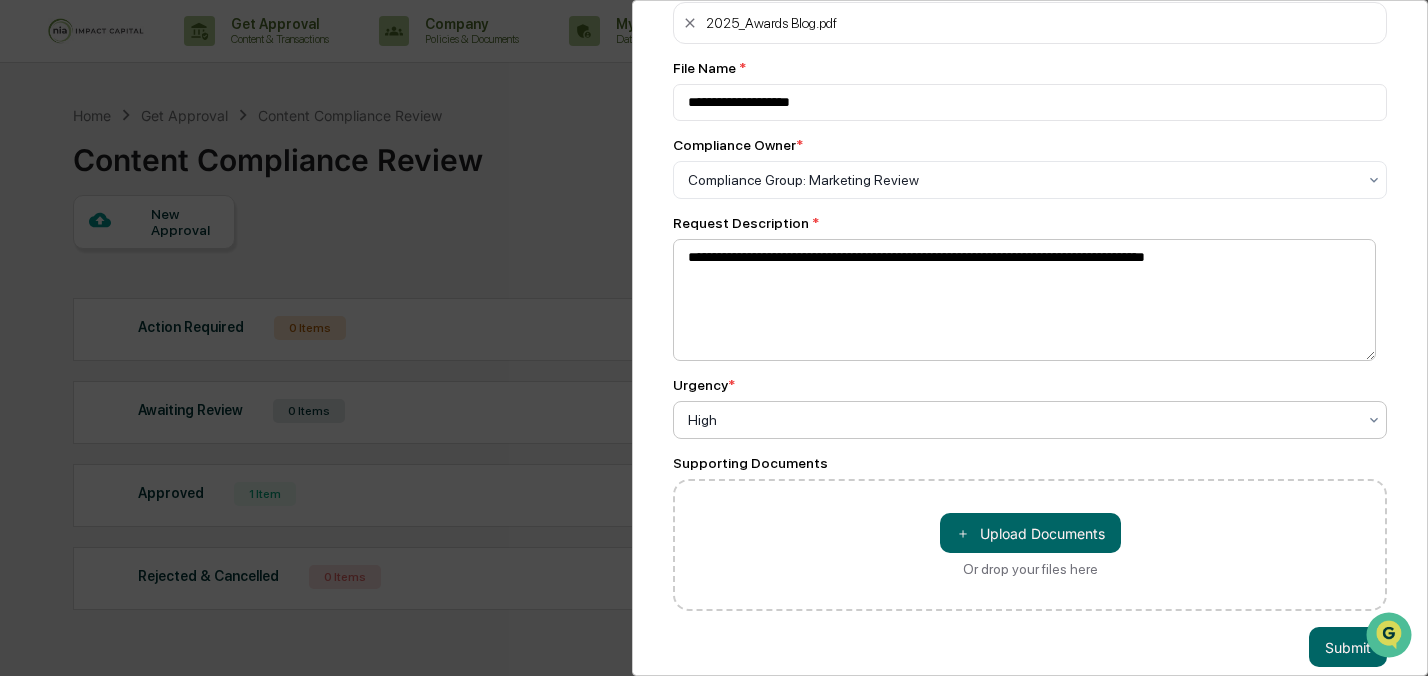 scroll, scrollTop: 153, scrollLeft: 0, axis: vertical 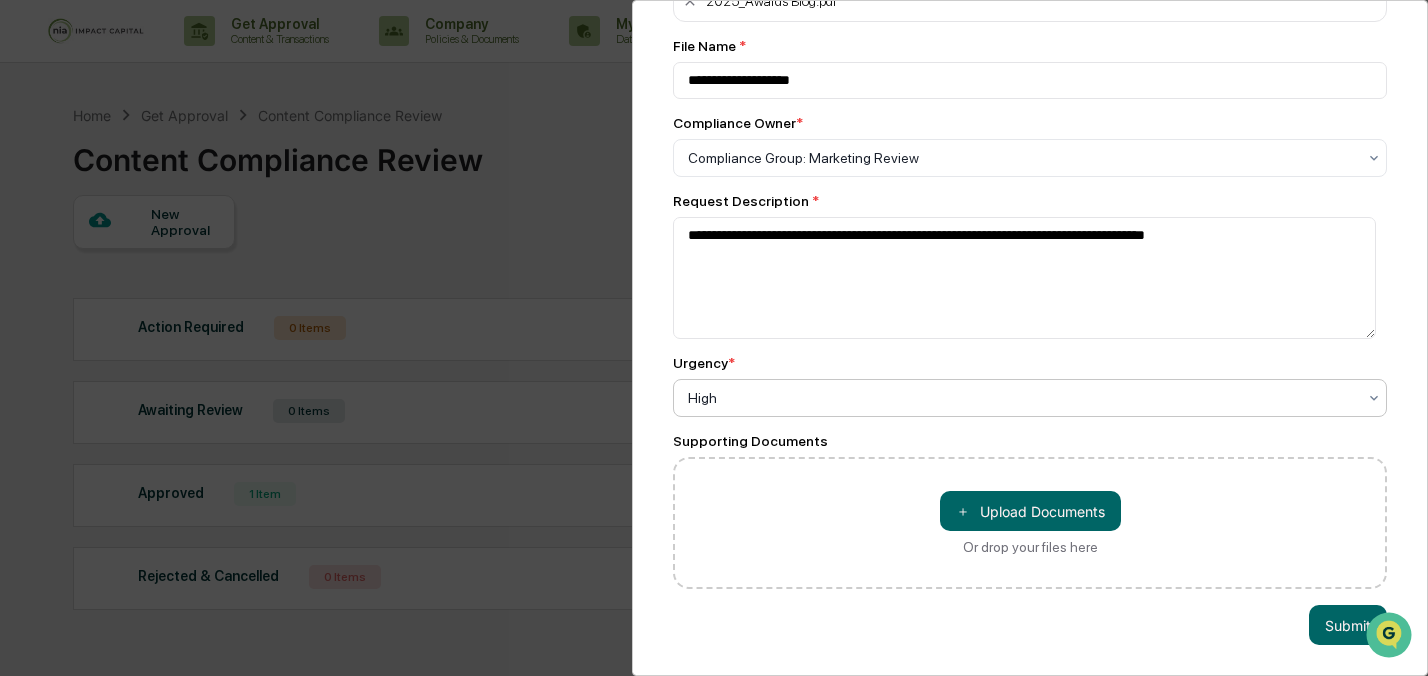 click on "**********" at bounding box center [1030, 338] 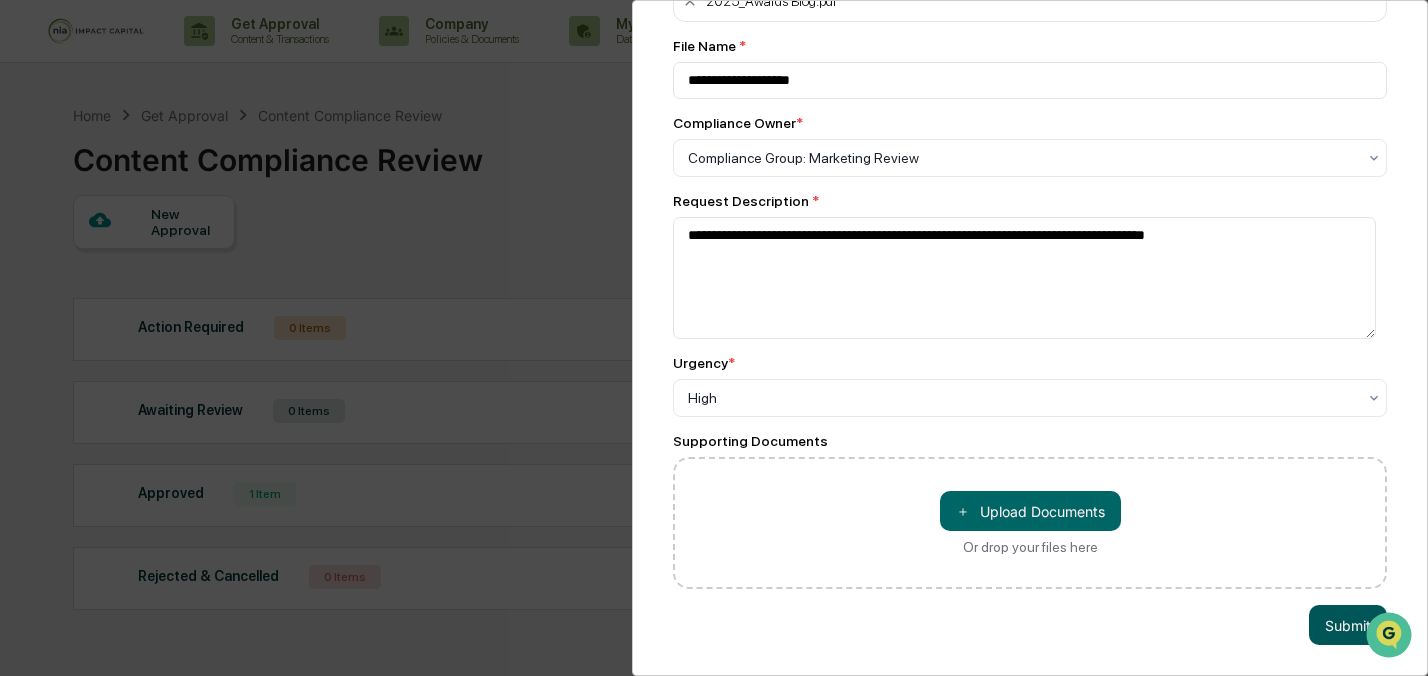 click on "Submit" at bounding box center (1348, 625) 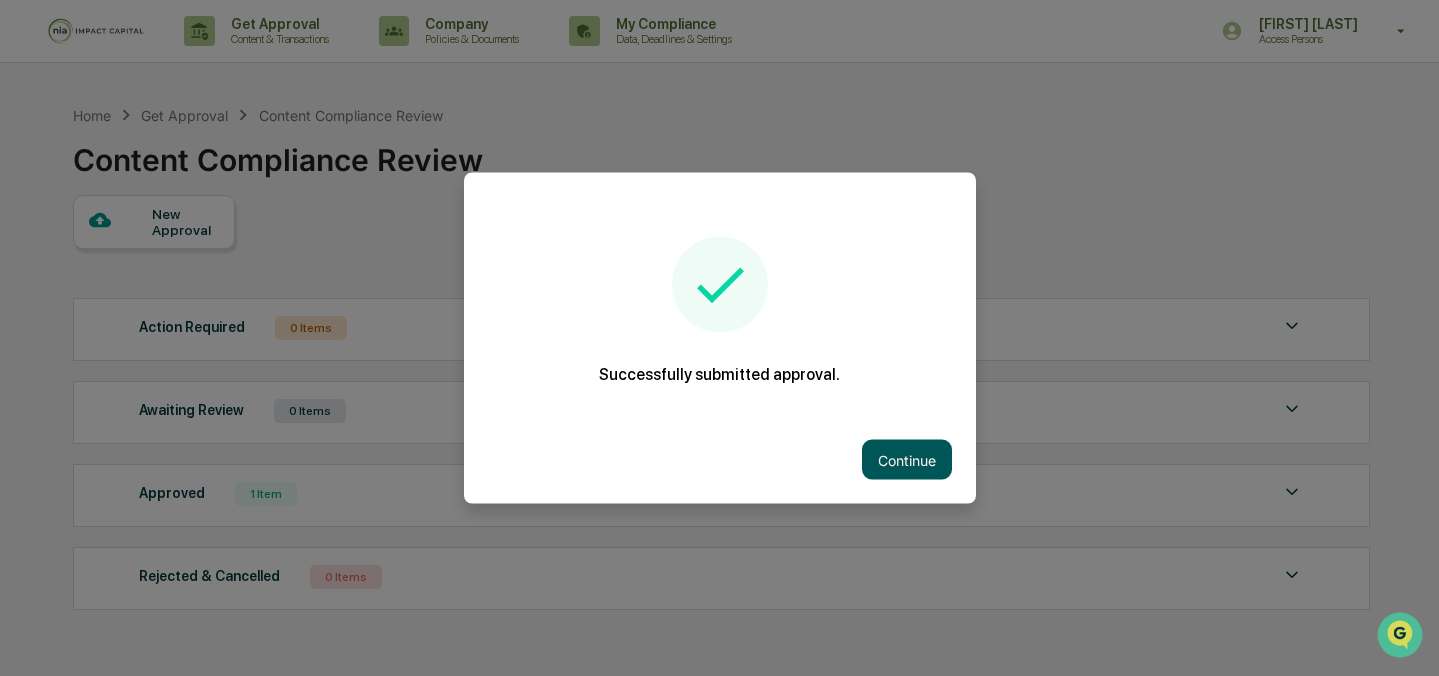click on "Continue" at bounding box center (907, 460) 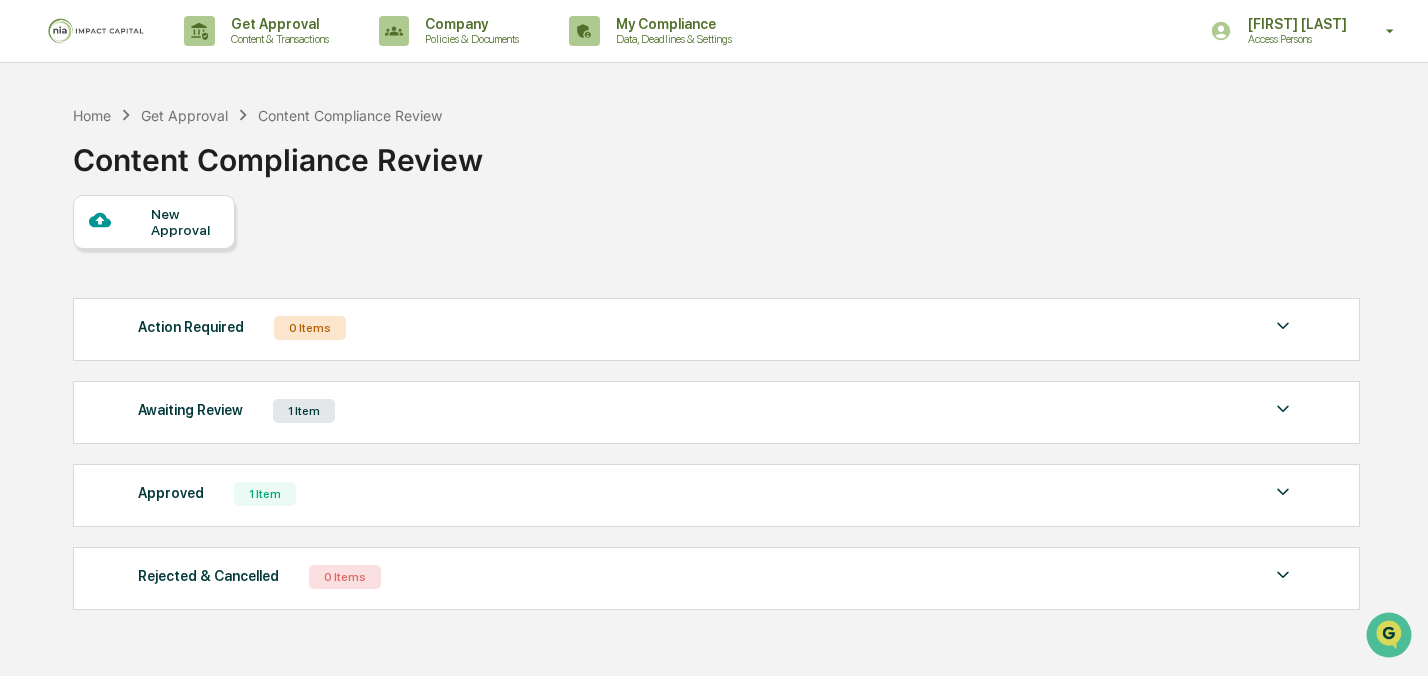 click on "Approved 1 Item   File Name Review Id Created Date Requested By Compliance Owner Social media post_Investment News Women to Watch Awards.pdf f356a75b-5bd2-4bdf-a74e-9e2cb871707e 2025-08-05 [FIRST] [LAST] Administrators View Show 5 Page  1  of  1   |<   <   >   >|" at bounding box center (716, 495) 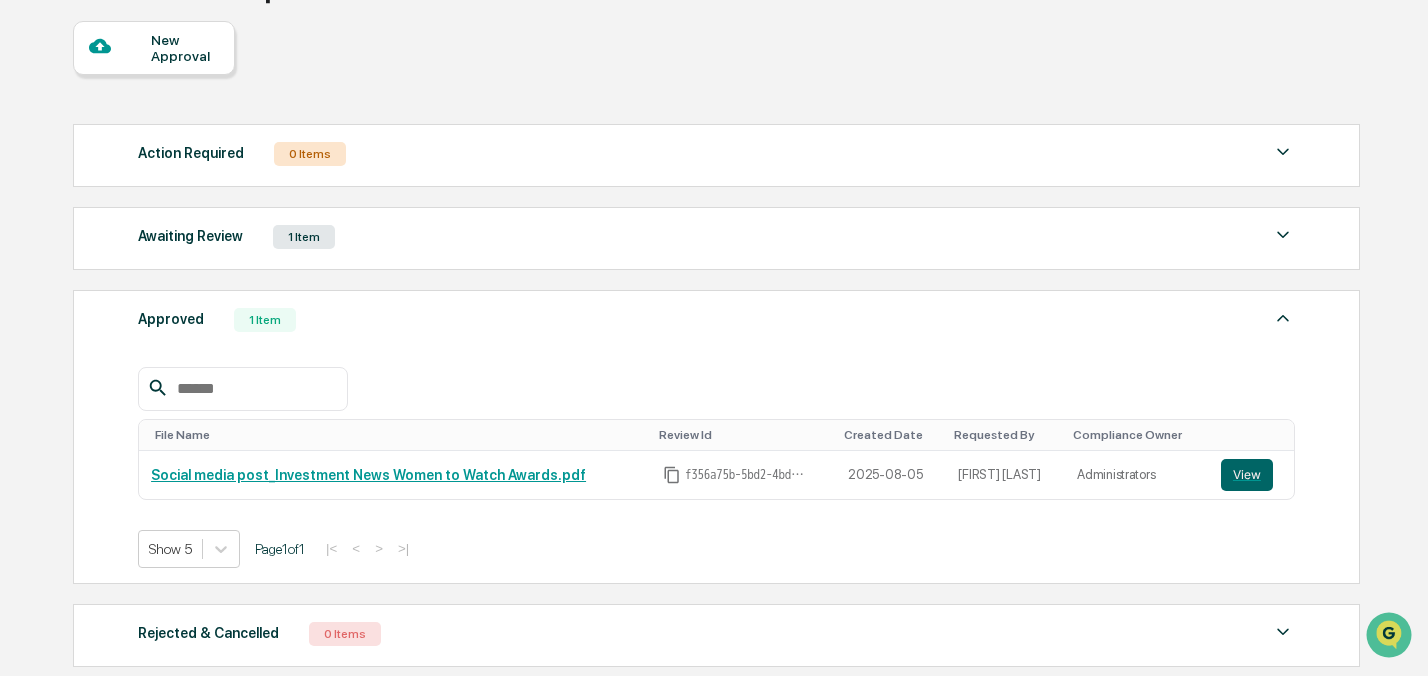 scroll, scrollTop: 163, scrollLeft: 0, axis: vertical 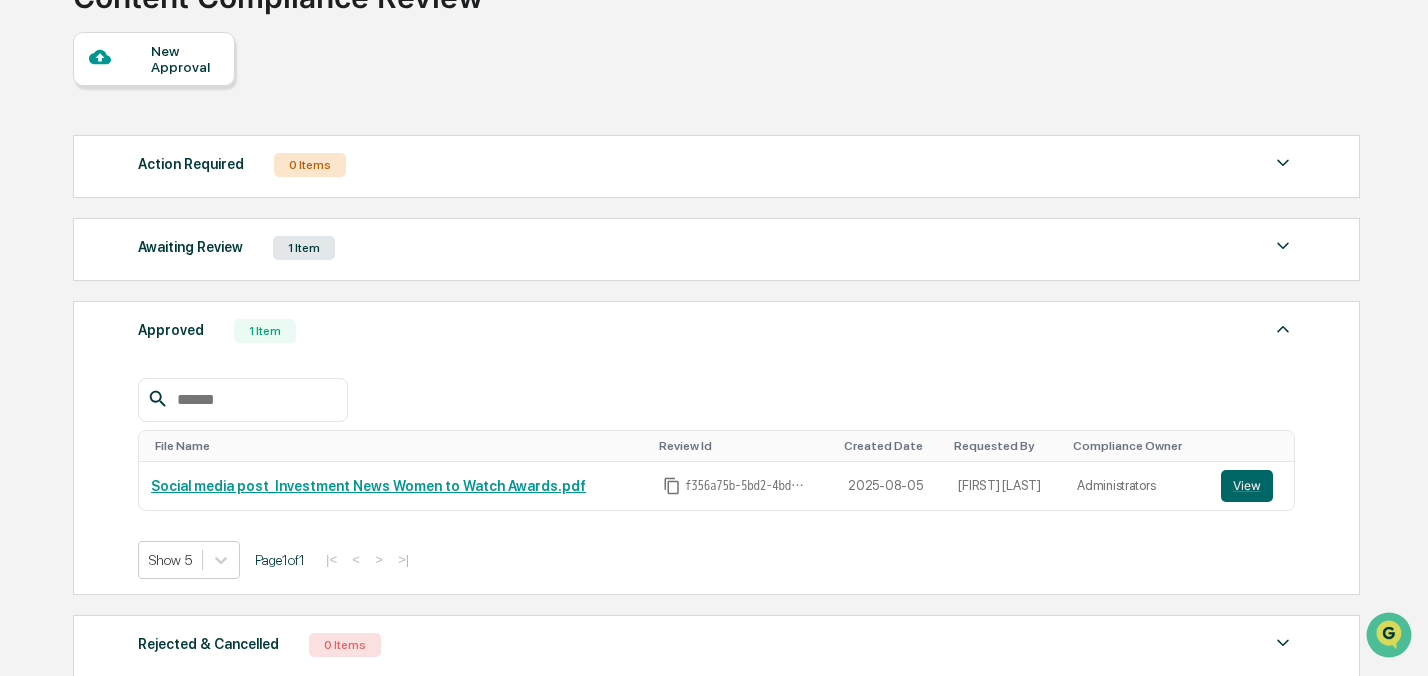 click on "Approved 1 Item" at bounding box center (716, 331) 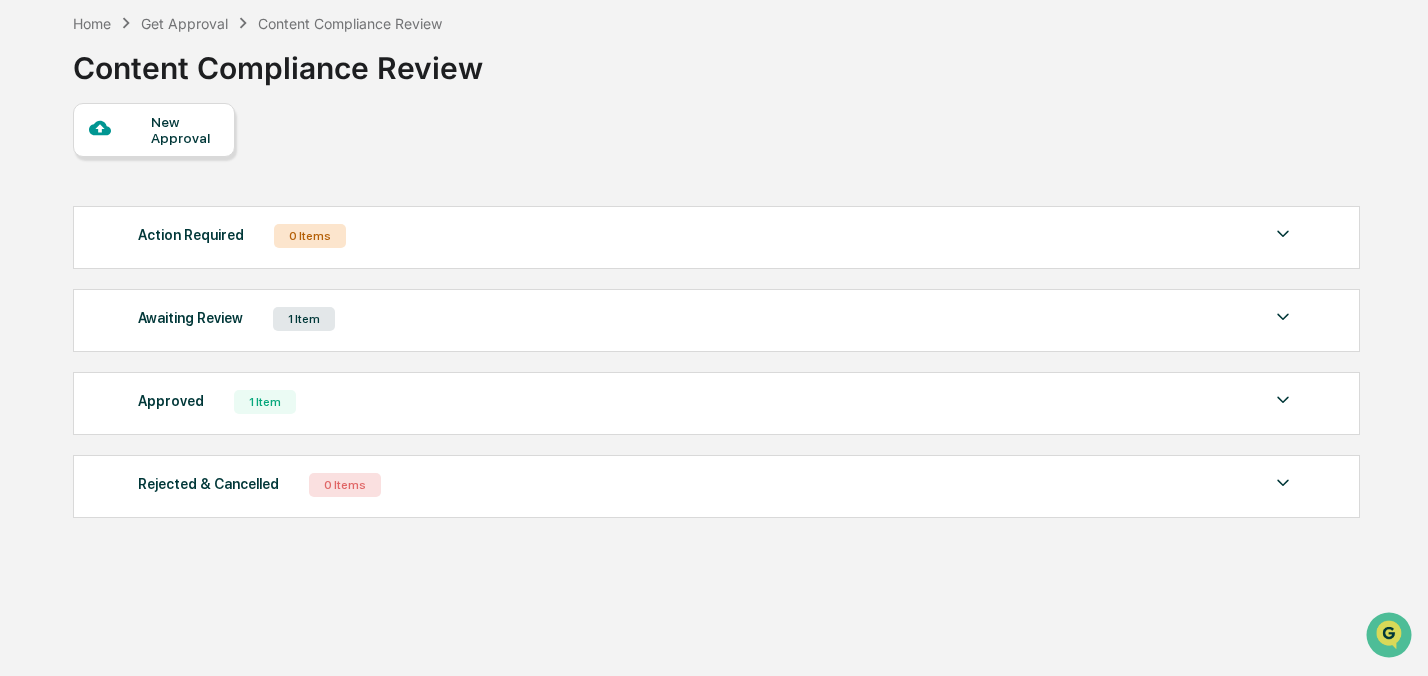 scroll, scrollTop: 0, scrollLeft: 0, axis: both 